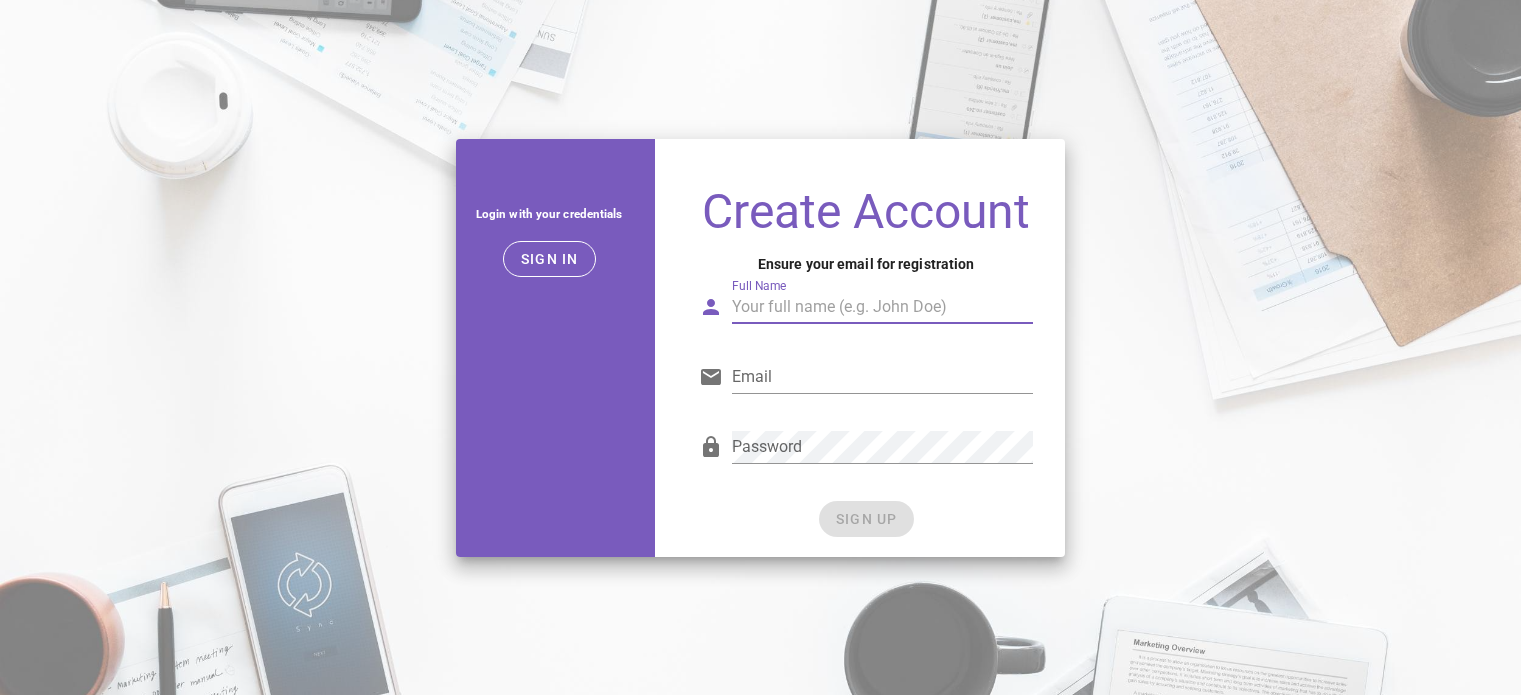 scroll, scrollTop: 0, scrollLeft: 0, axis: both 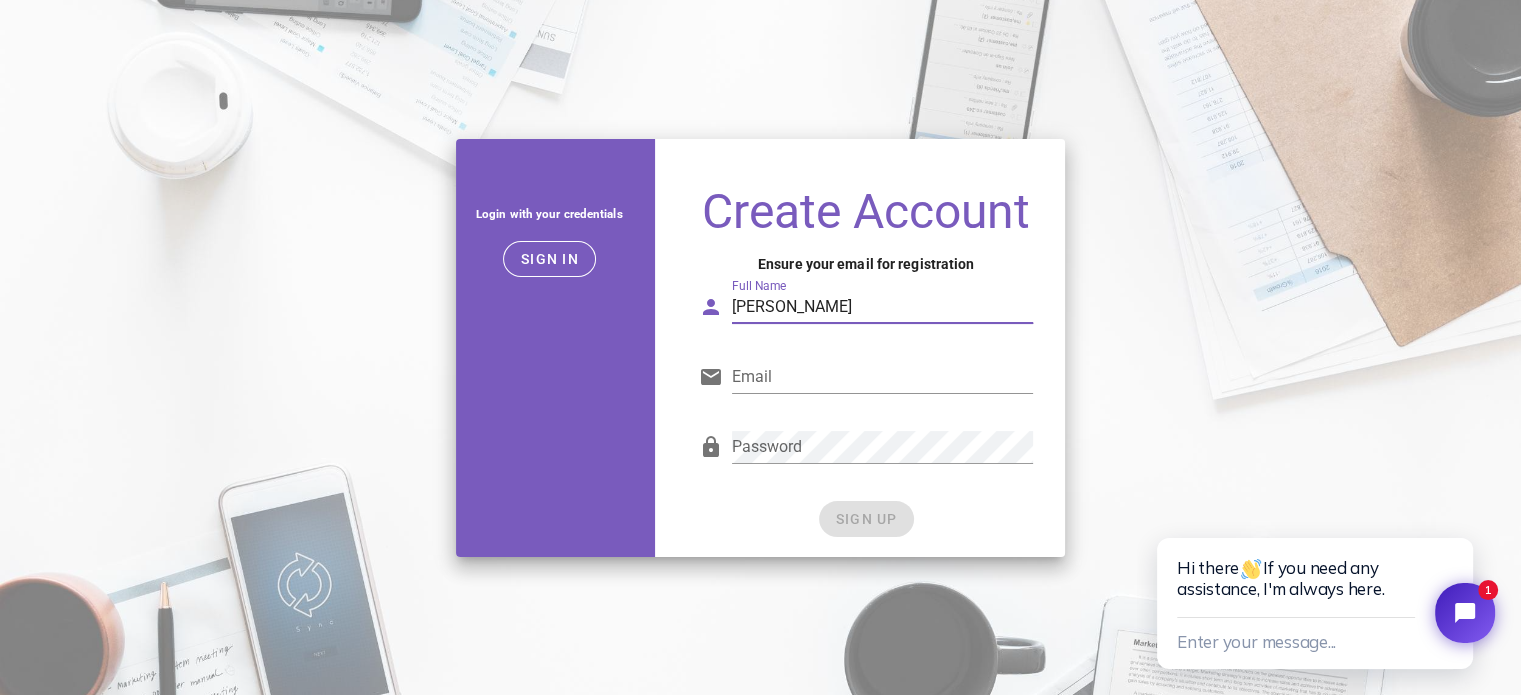 type on "Lazar Amanovic" 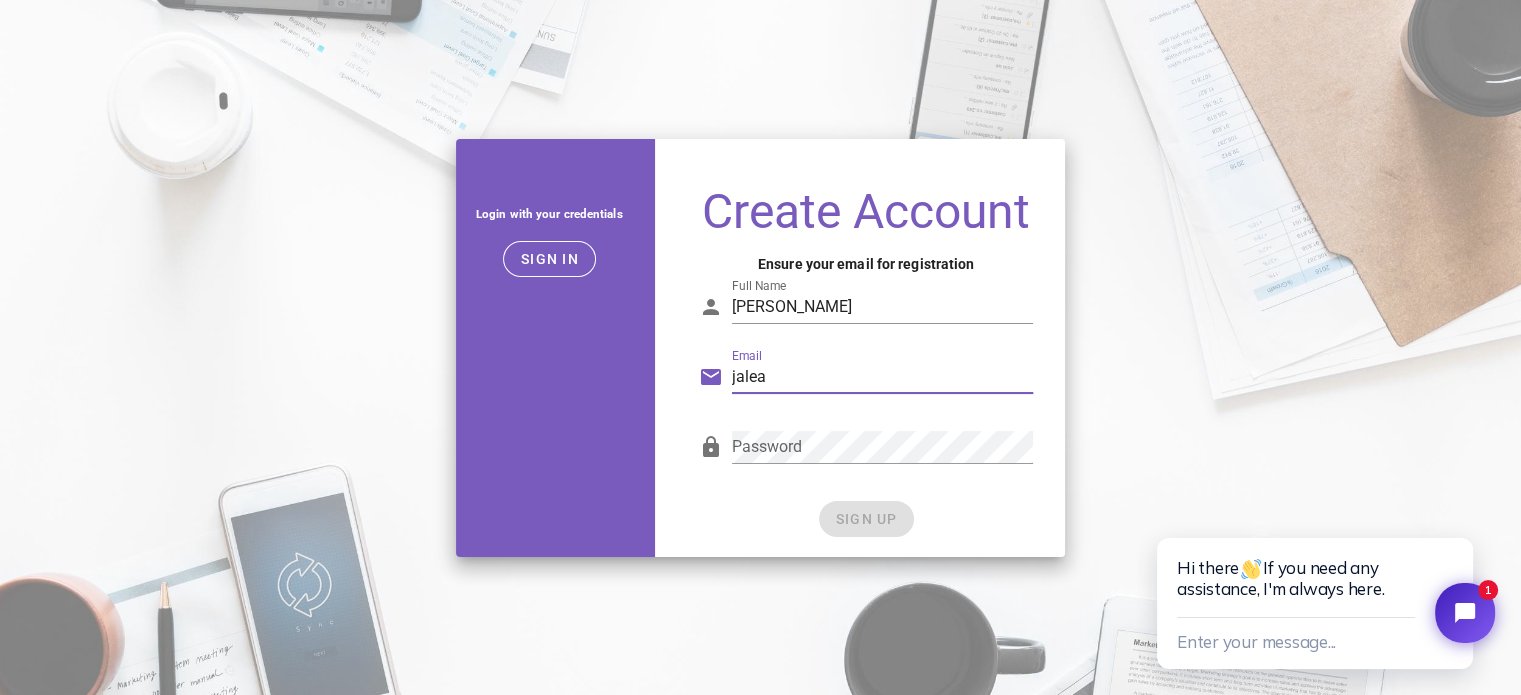 type on "[EMAIL_ADDRESS][DOMAIN_NAME]" 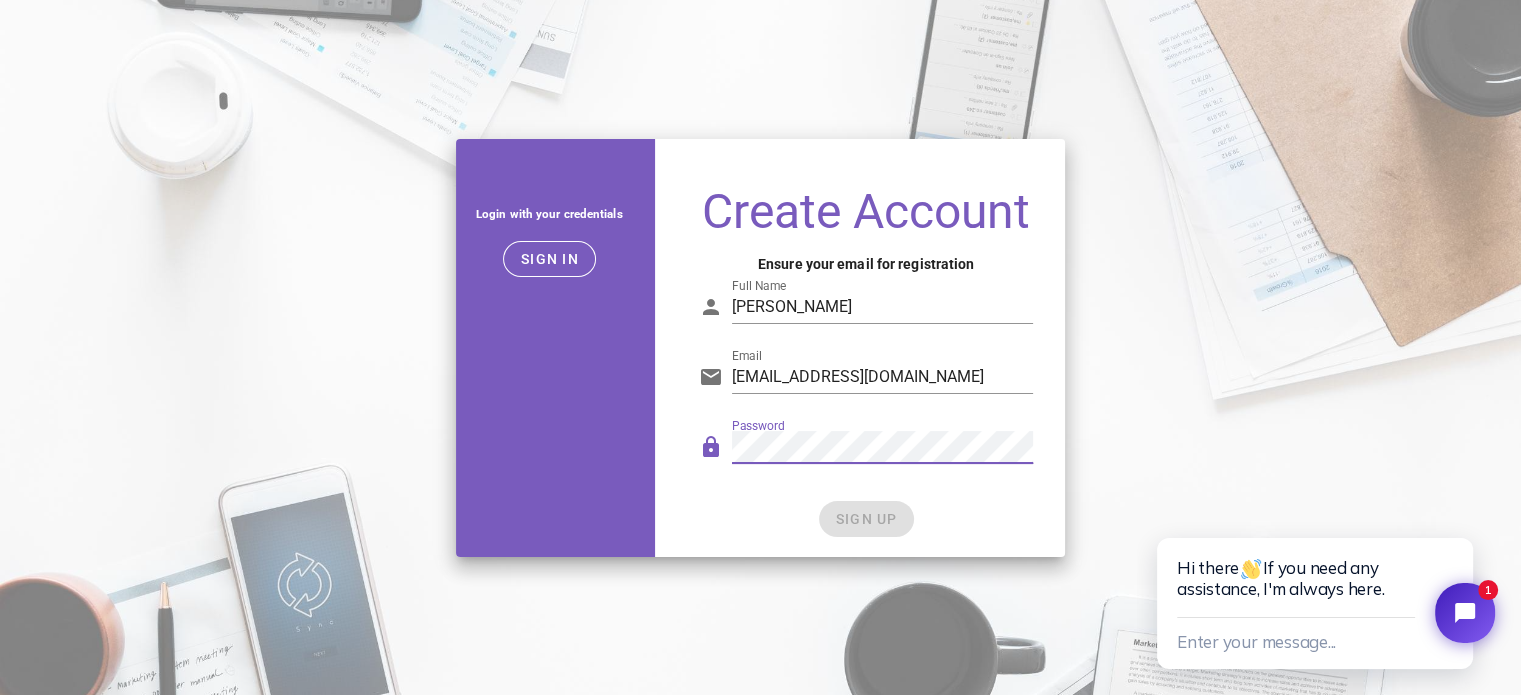 click on "Password" at bounding box center [883, 447] 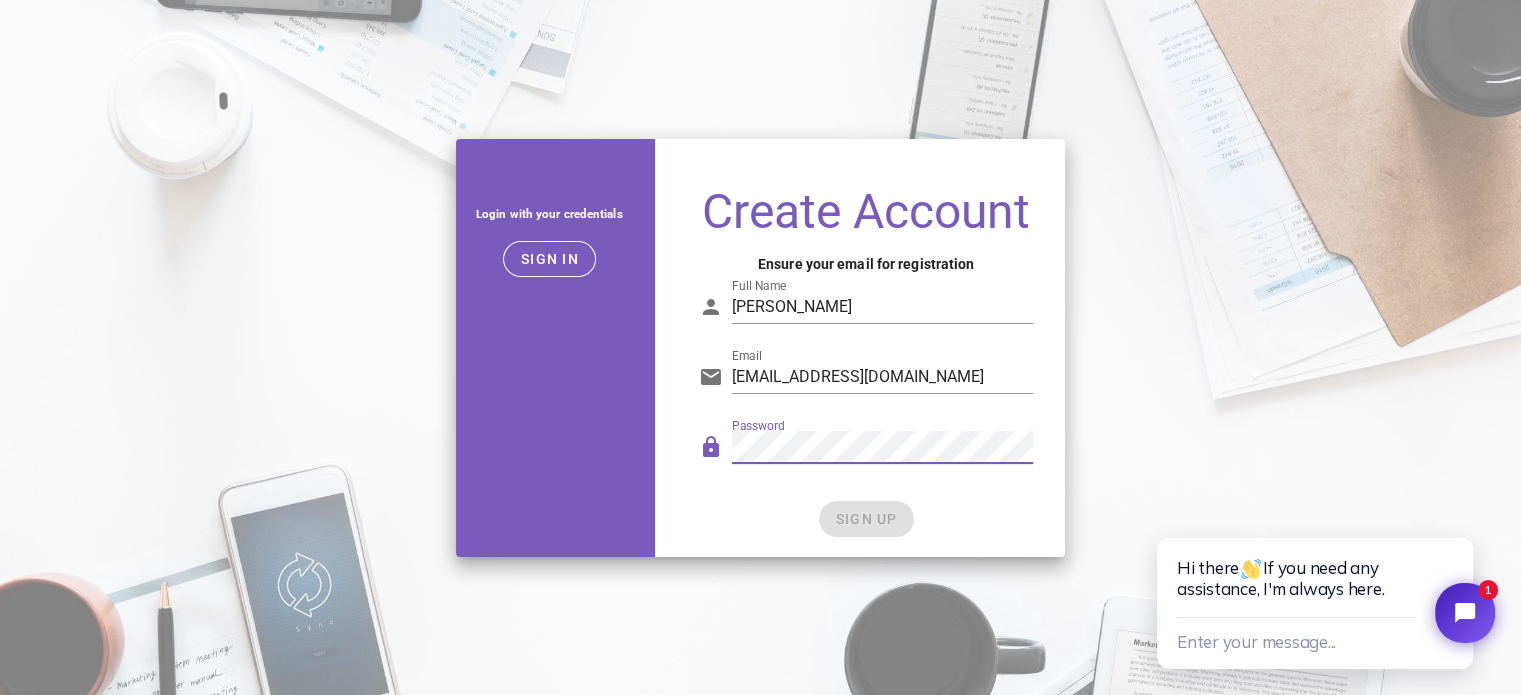 click on "SIGN UP" at bounding box center [866, 519] 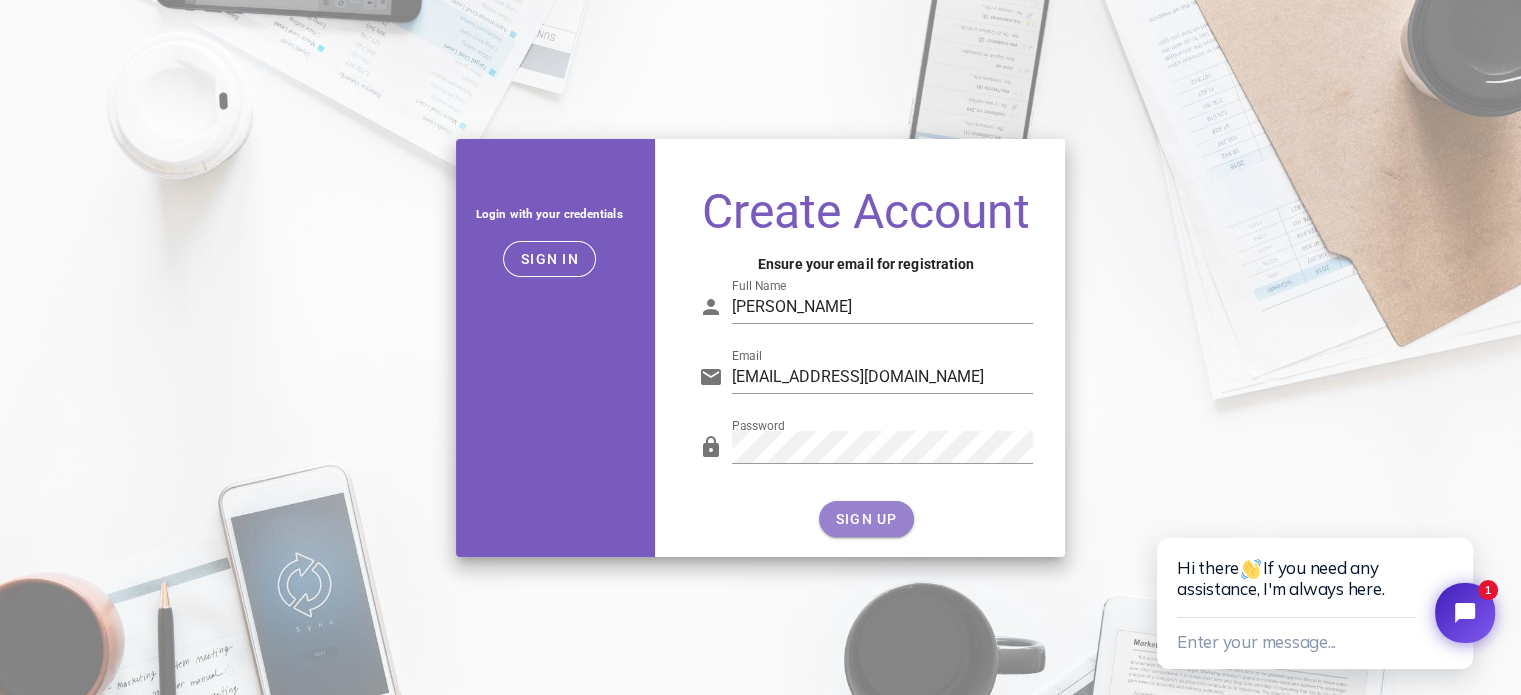 click on "SIGN UP" at bounding box center [866, 519] 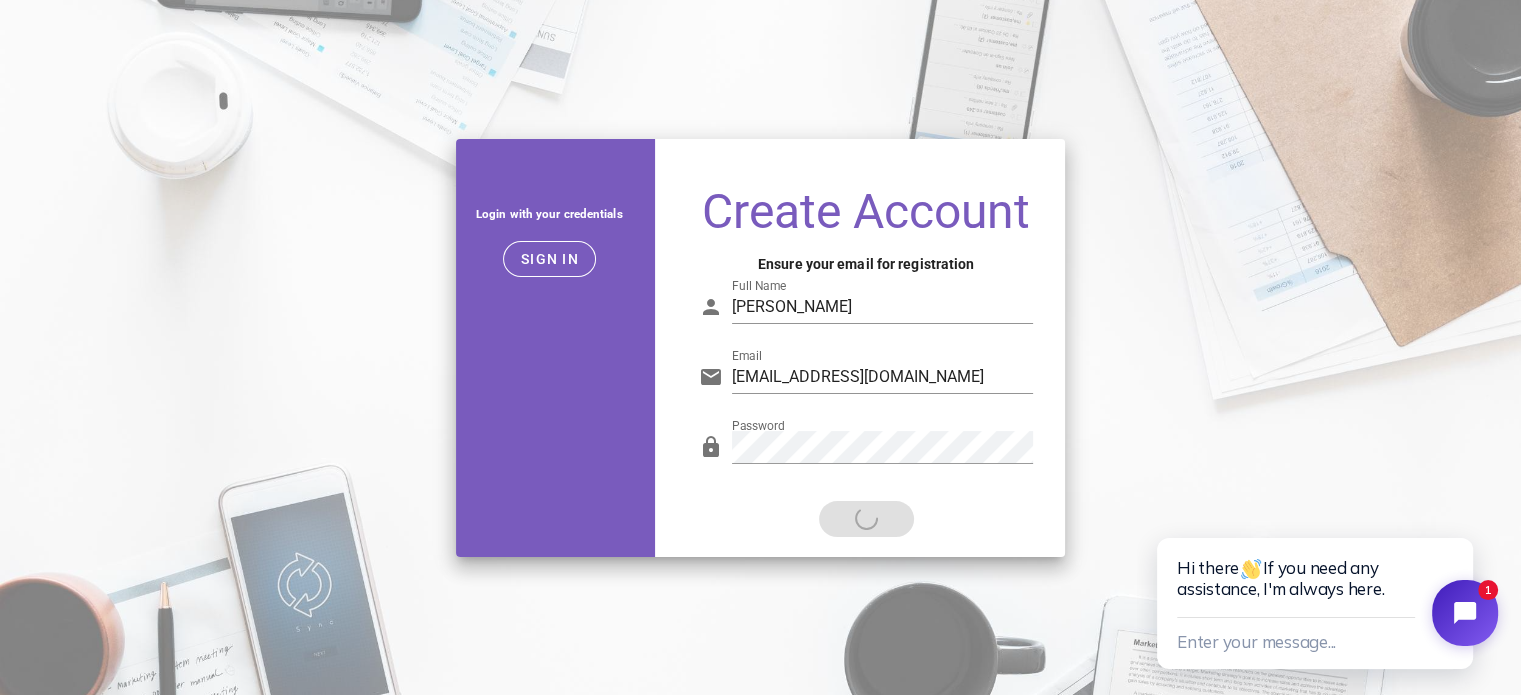 click 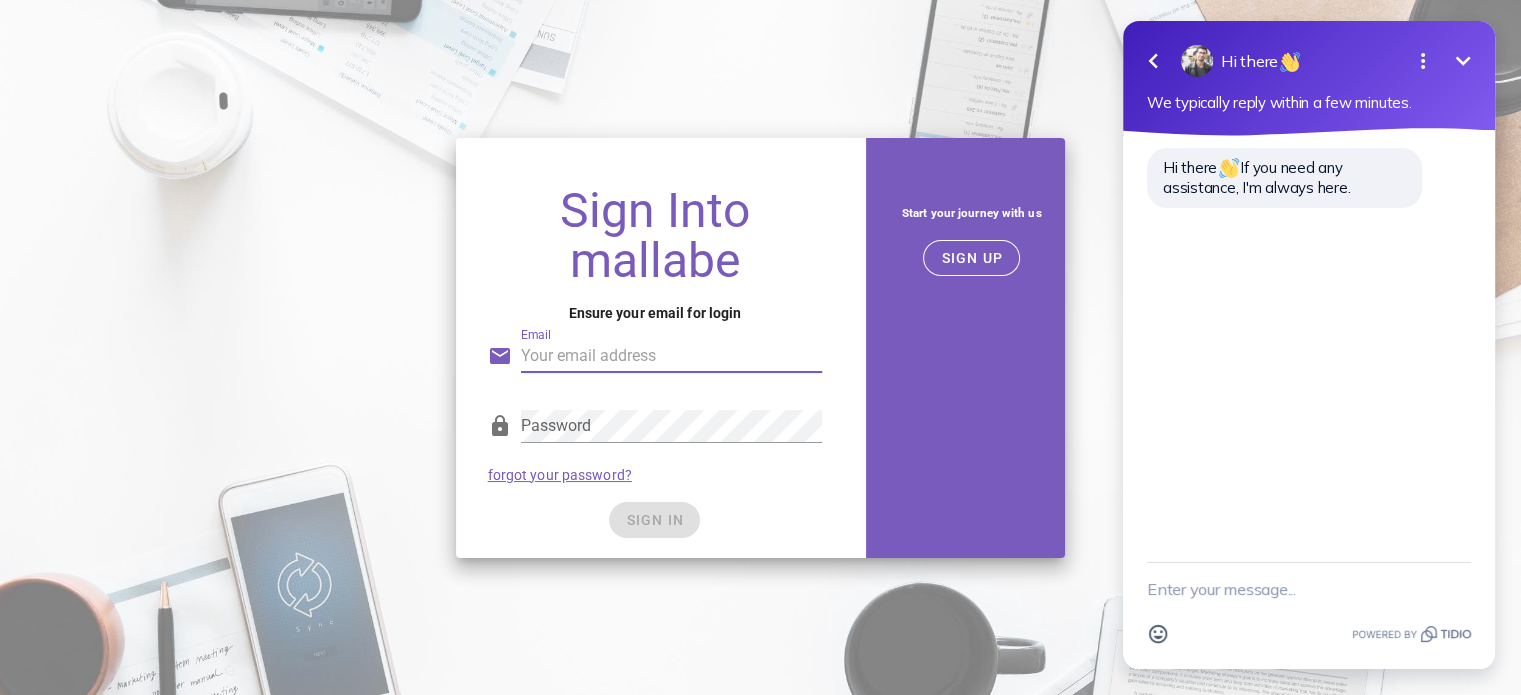 click on "Email" at bounding box center (672, 356) 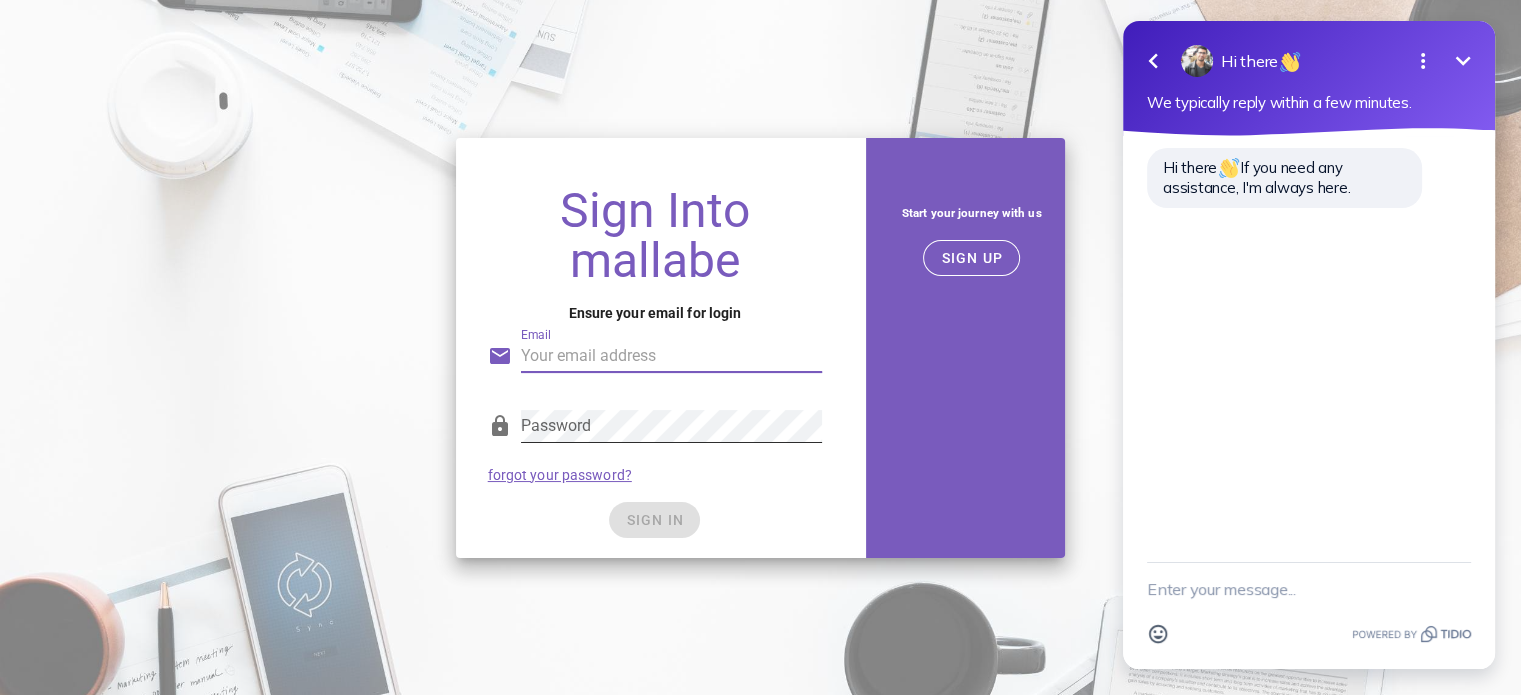 type on "[EMAIL_ADDRESS][DOMAIN_NAME]" 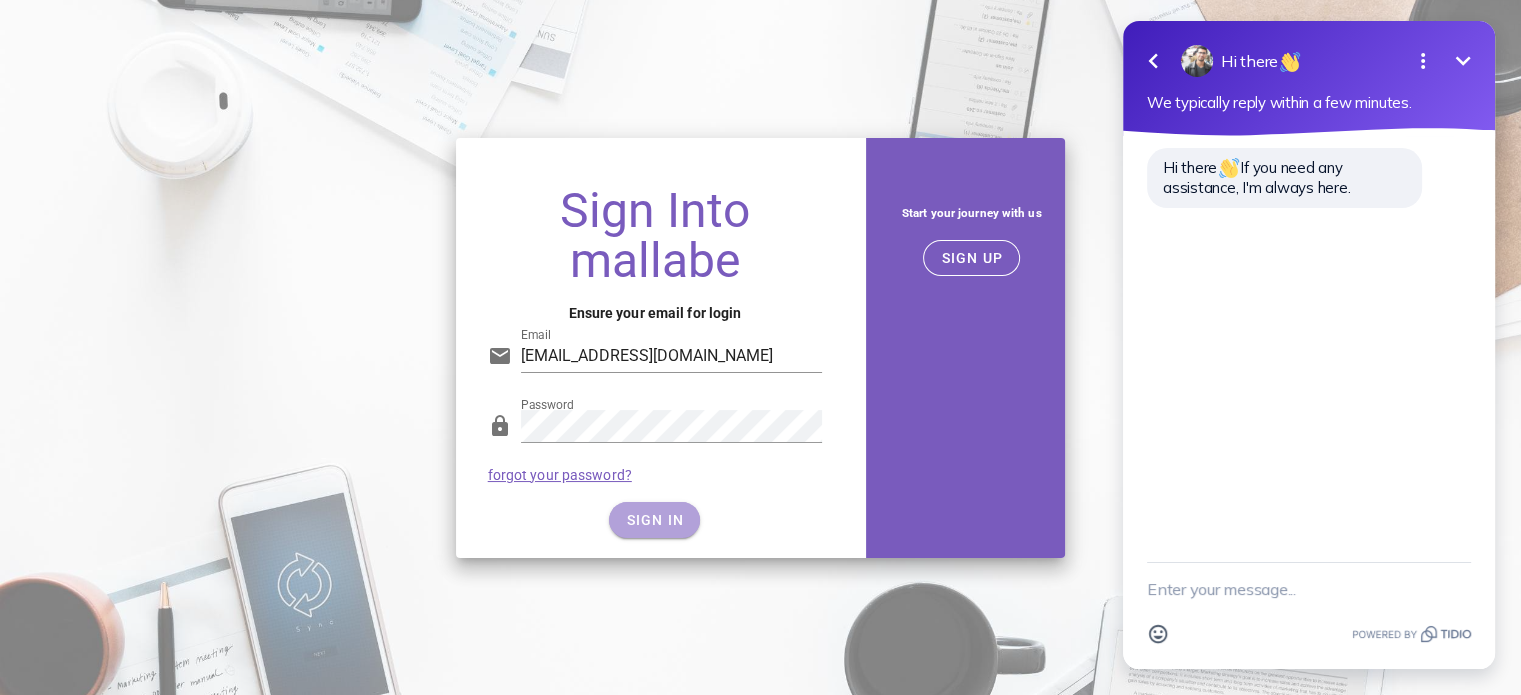 click on "SIGN IN" at bounding box center (654, 520) 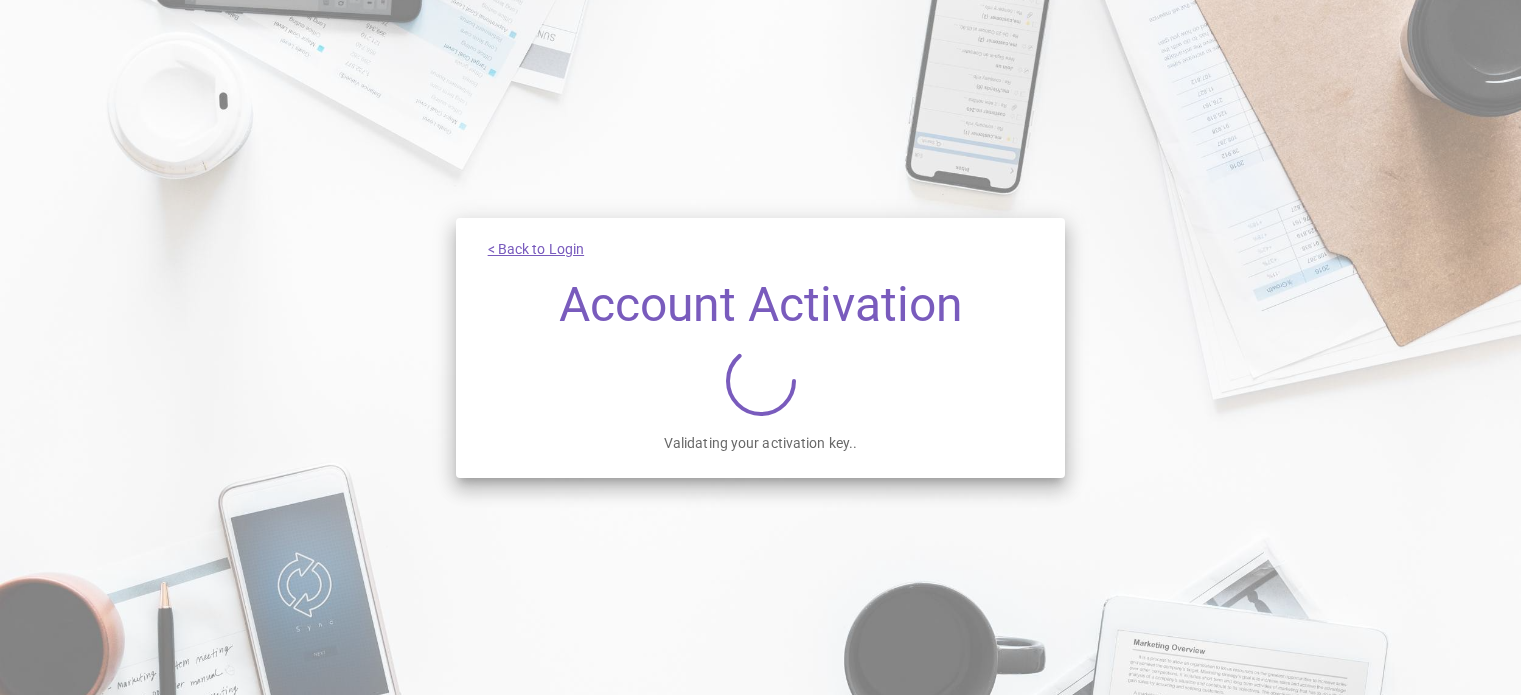 scroll, scrollTop: 0, scrollLeft: 0, axis: both 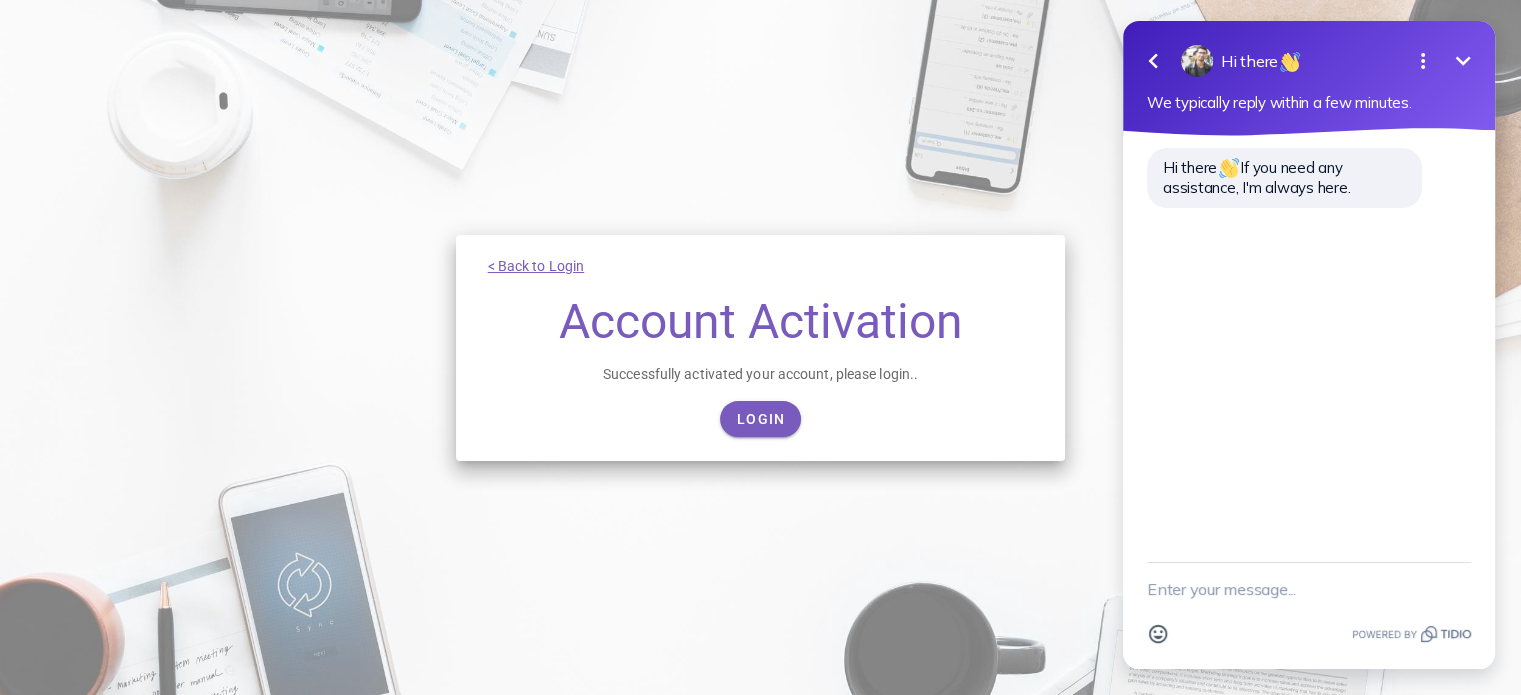 click at bounding box center [1197, 61] 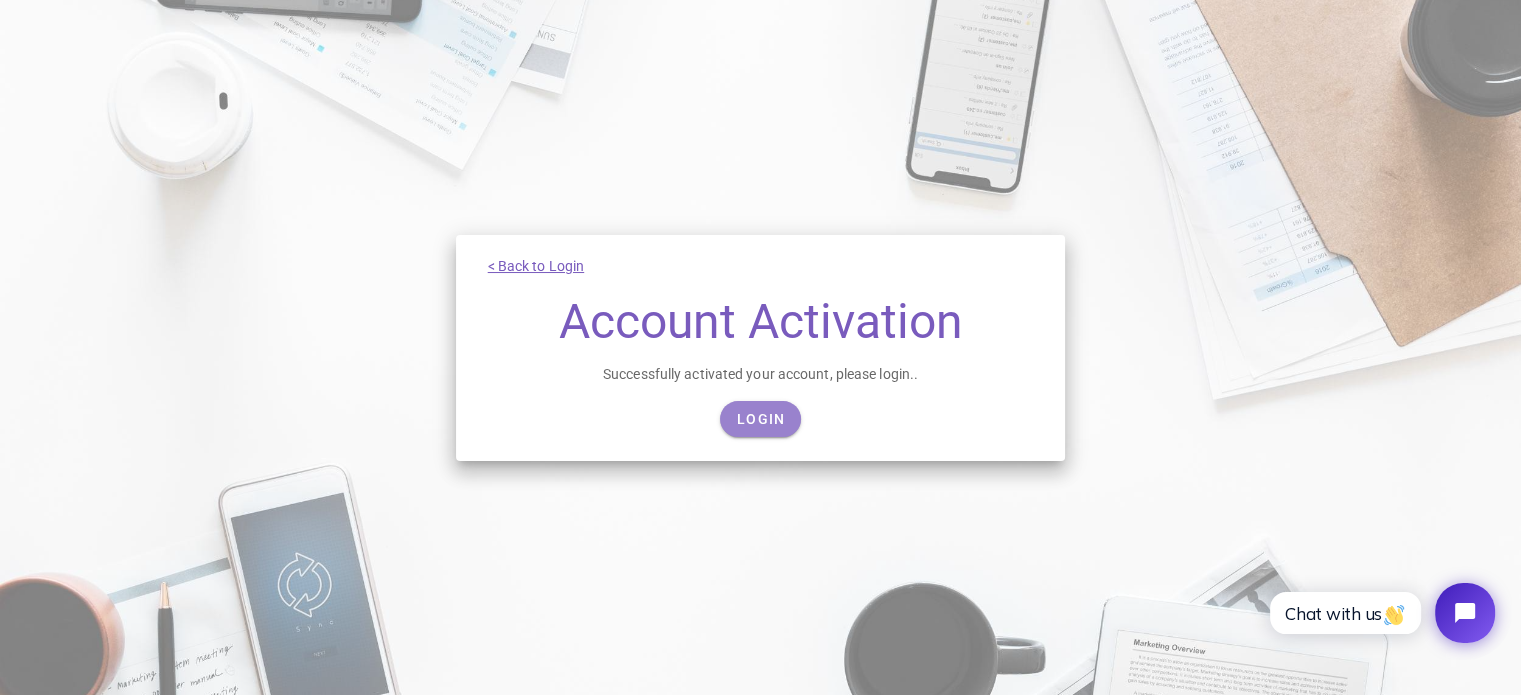 click on "Login" at bounding box center [760, 419] 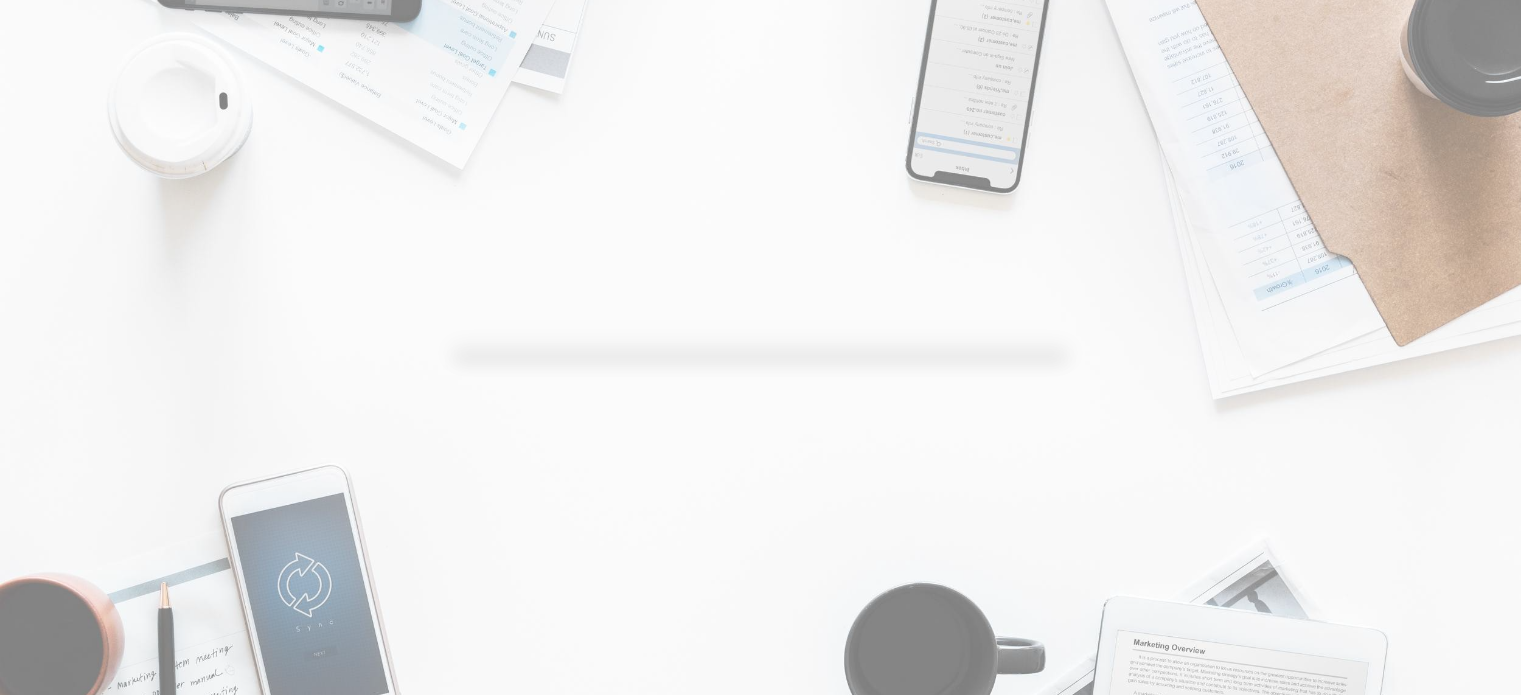 scroll, scrollTop: 0, scrollLeft: 0, axis: both 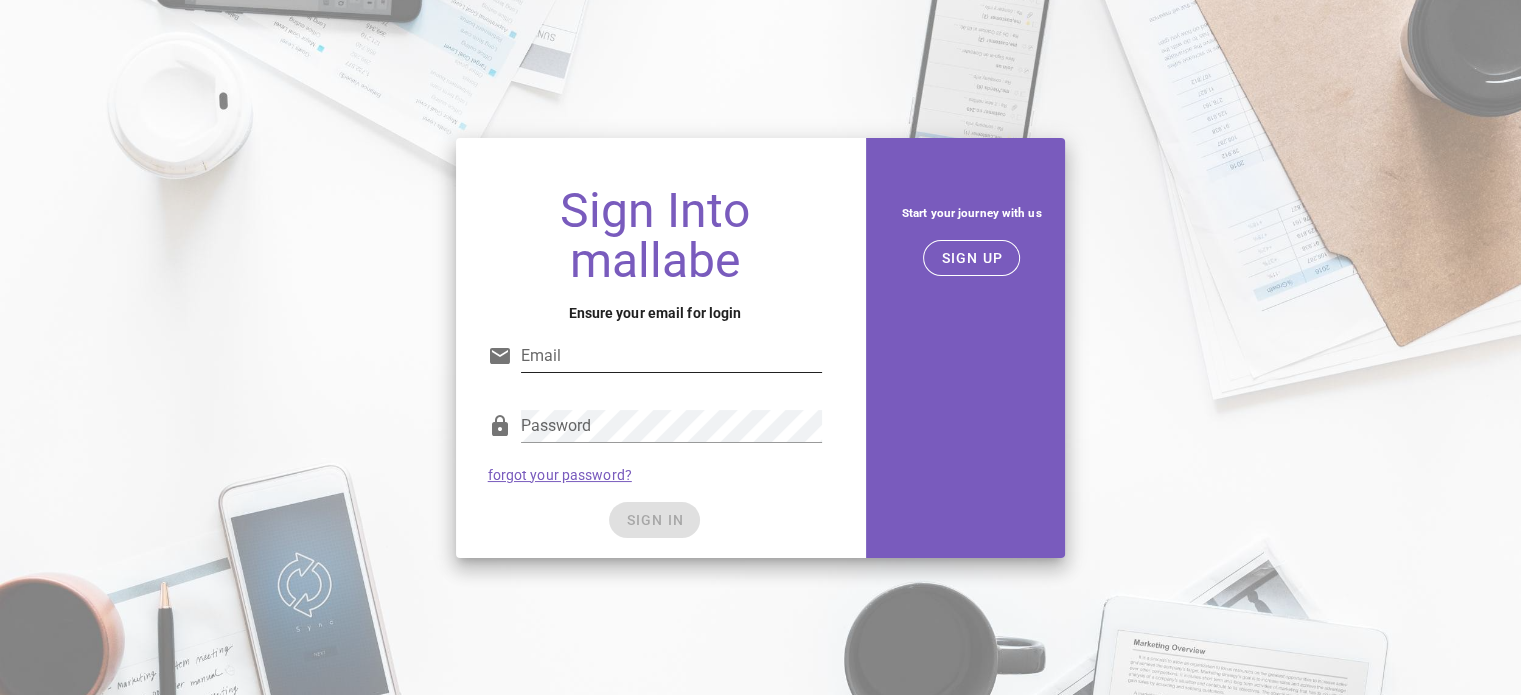 click on "Email" at bounding box center [672, 356] 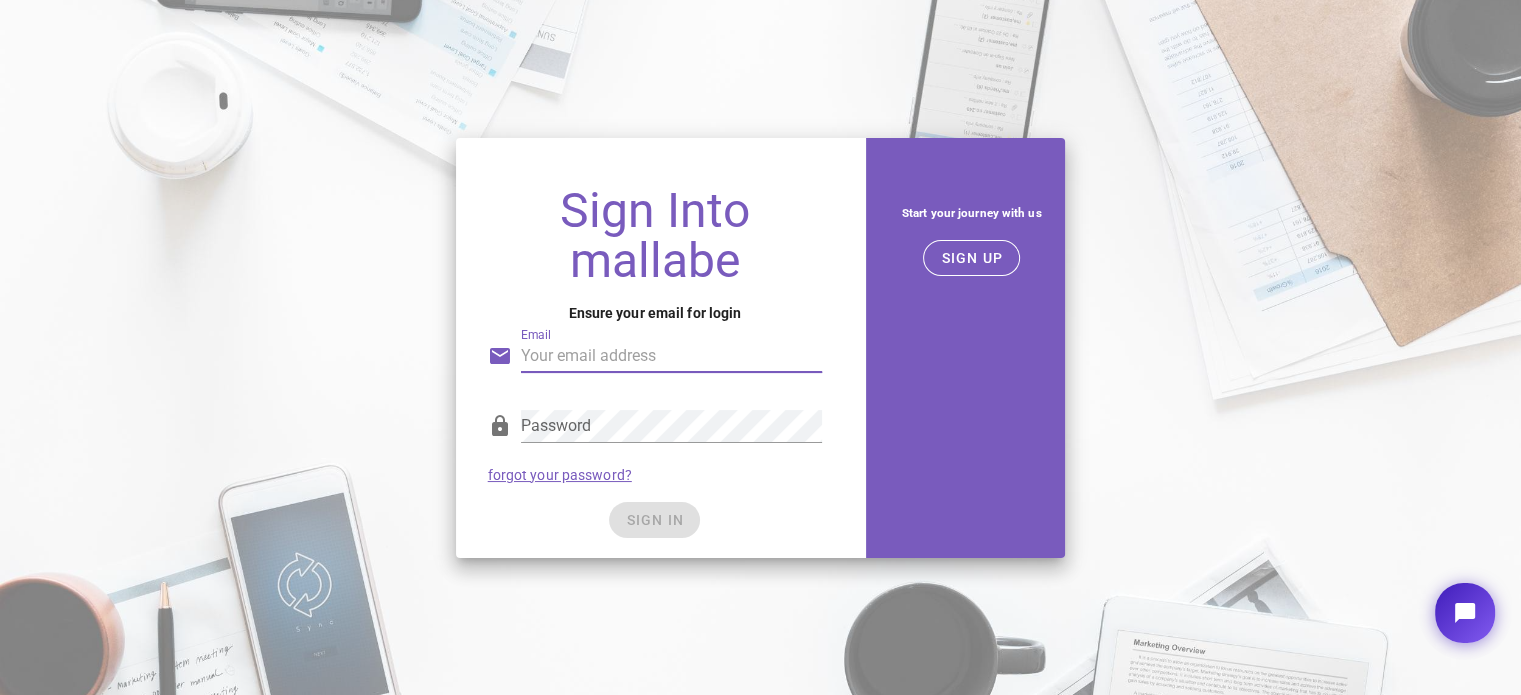 scroll, scrollTop: 0, scrollLeft: 0, axis: both 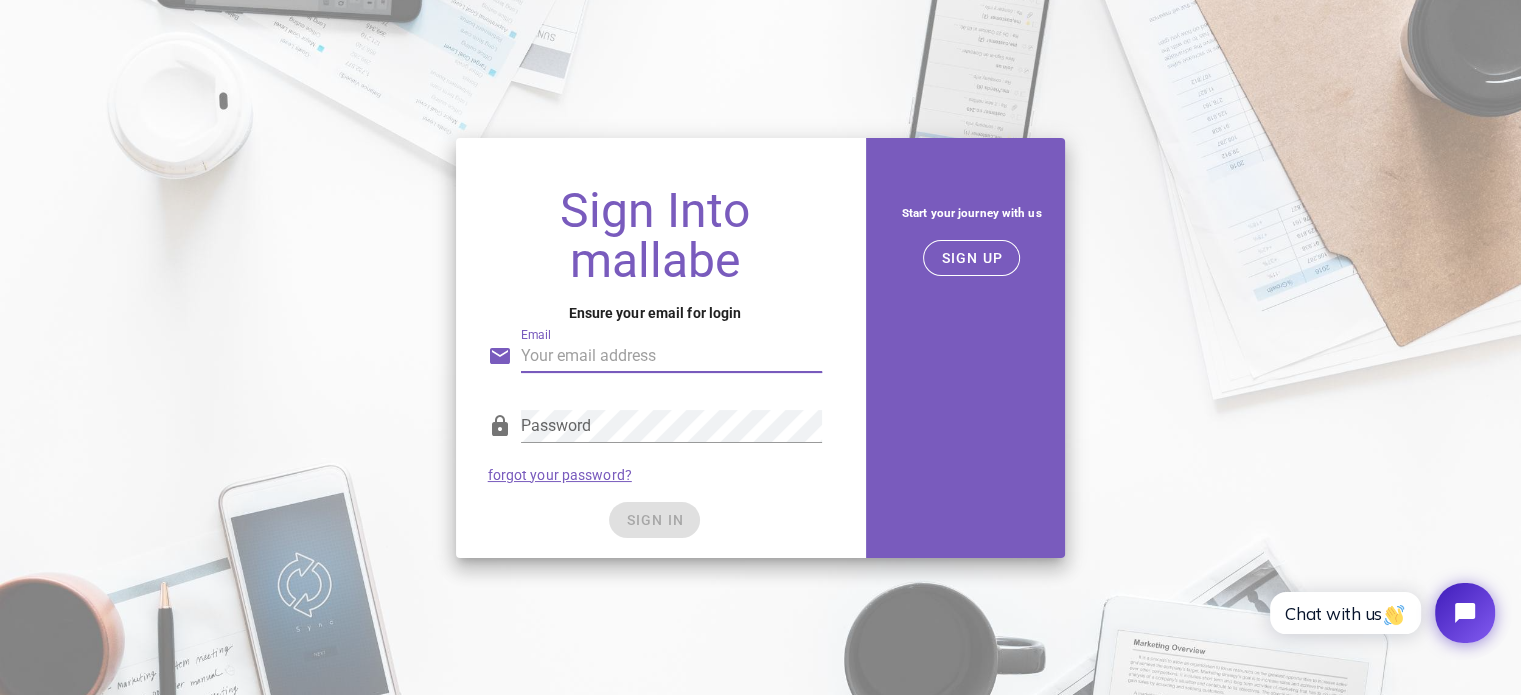 type on "[EMAIL_ADDRESS][DOMAIN_NAME]" 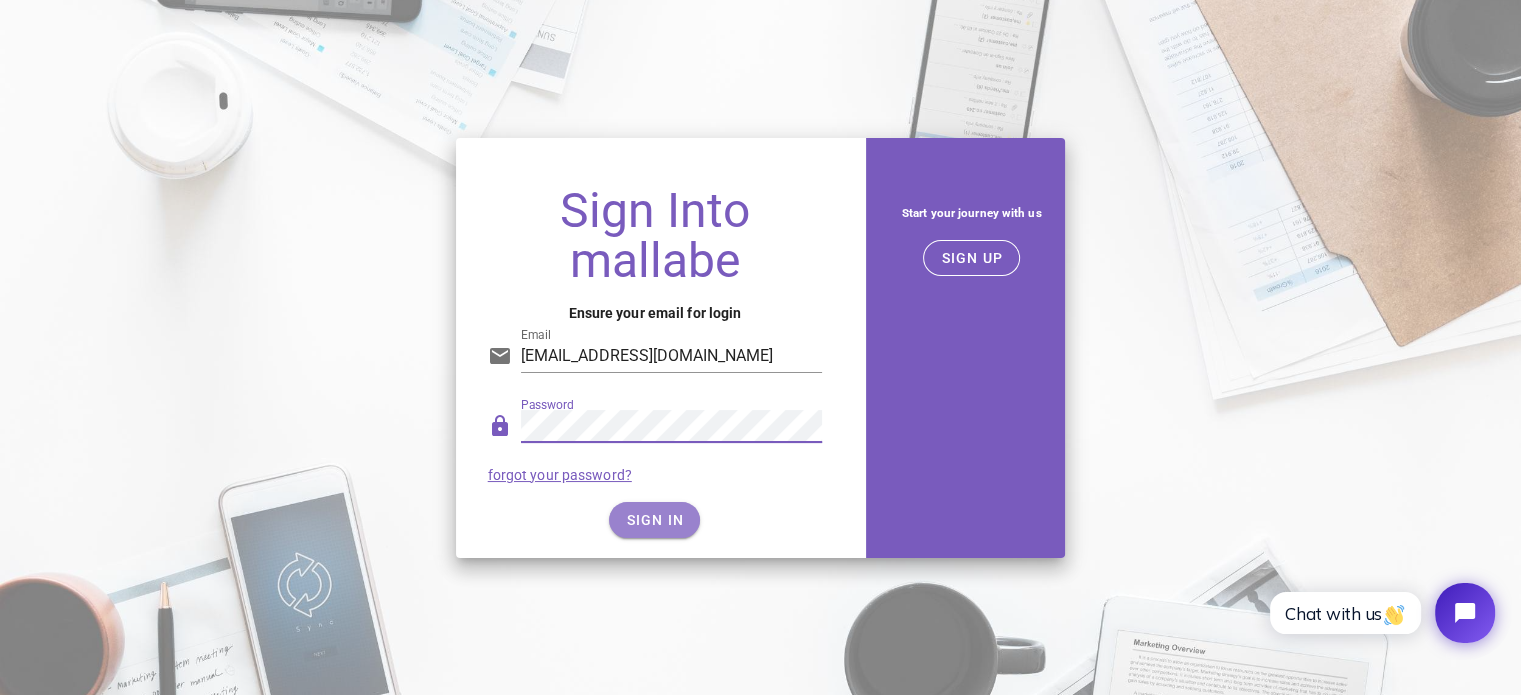 click on "SIGN IN" at bounding box center (654, 520) 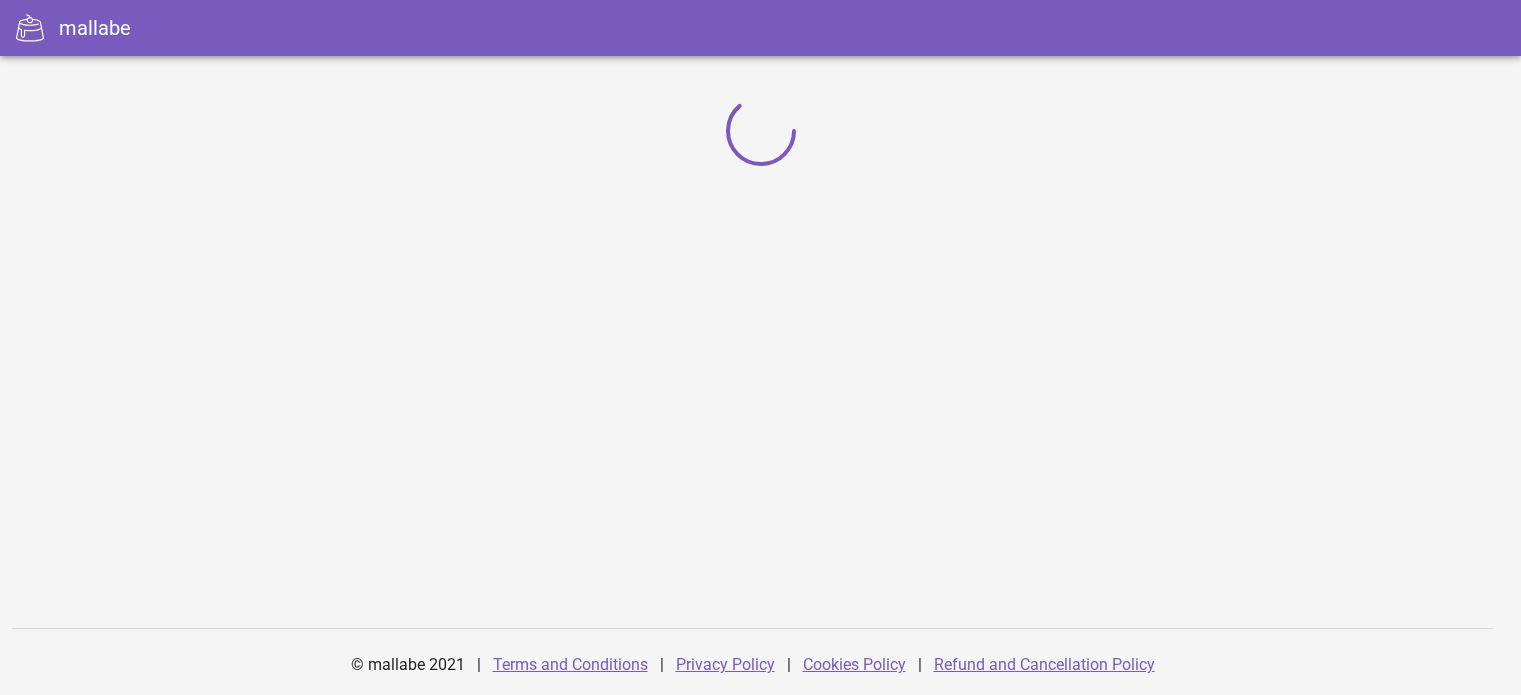 scroll, scrollTop: 0, scrollLeft: 0, axis: both 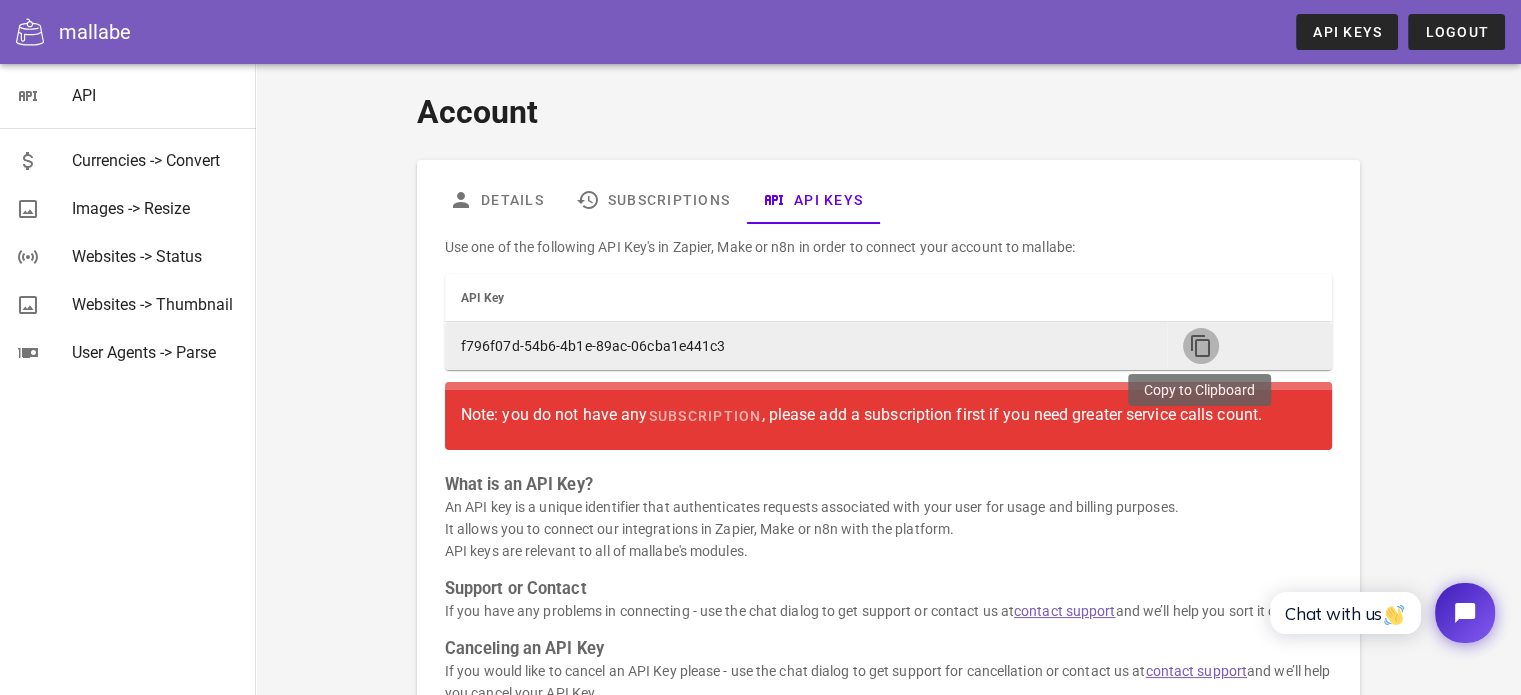 click at bounding box center [1201, 346] 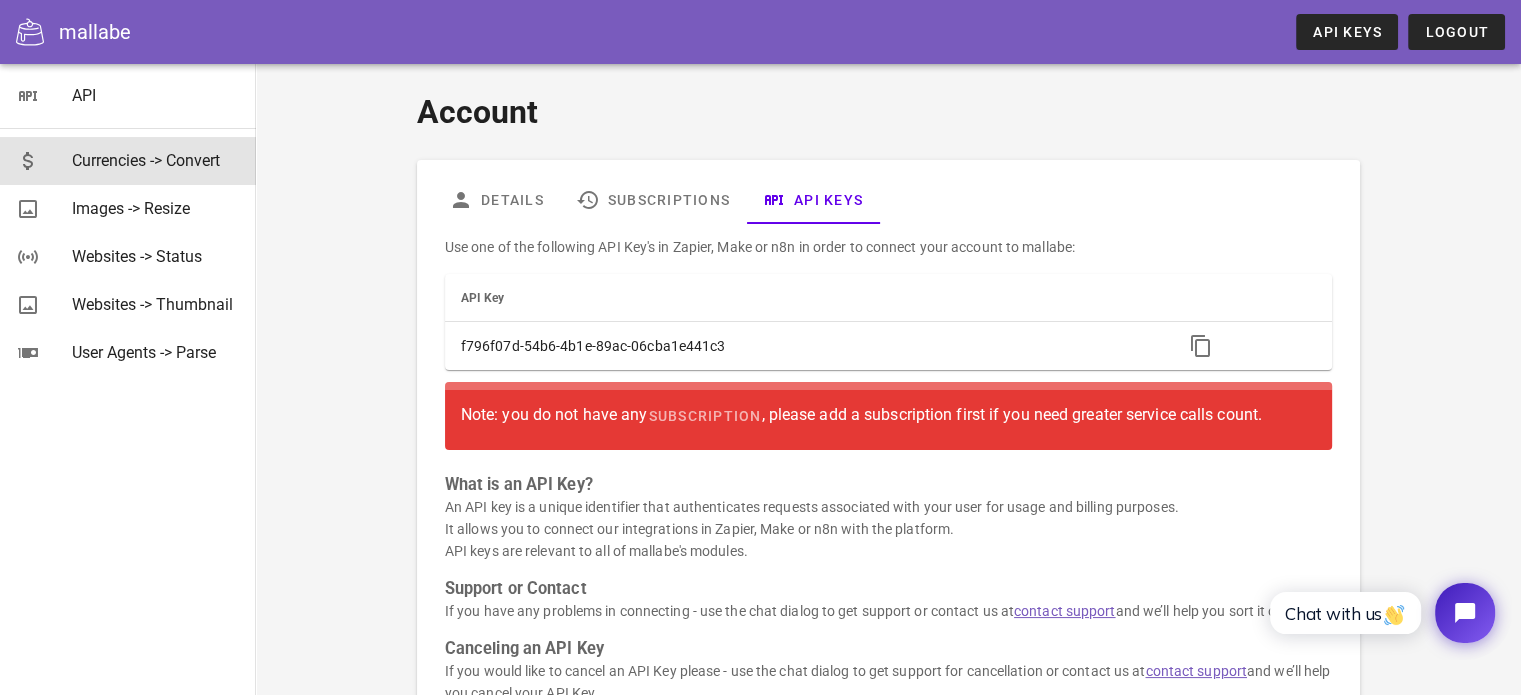 click on "Currencies -> Convert" at bounding box center (156, 160) 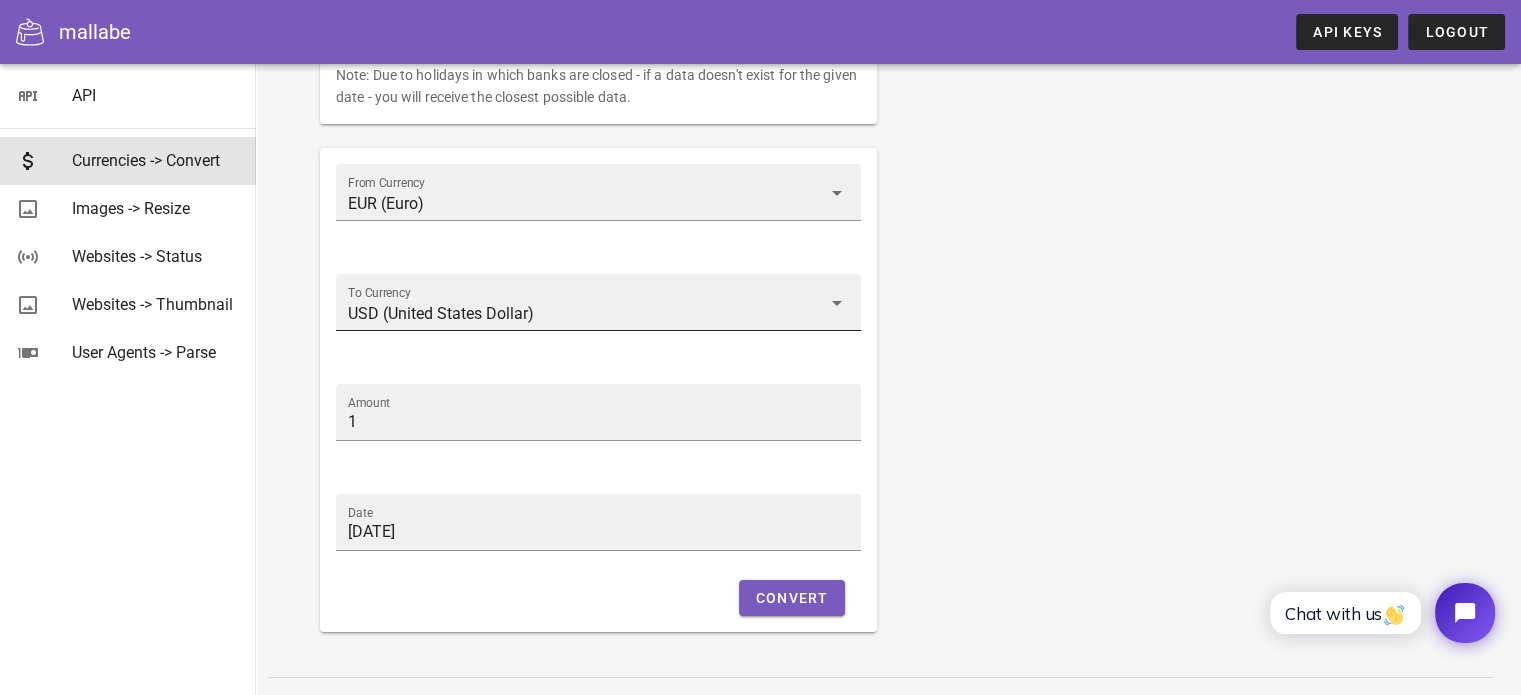 scroll, scrollTop: 200, scrollLeft: 0, axis: vertical 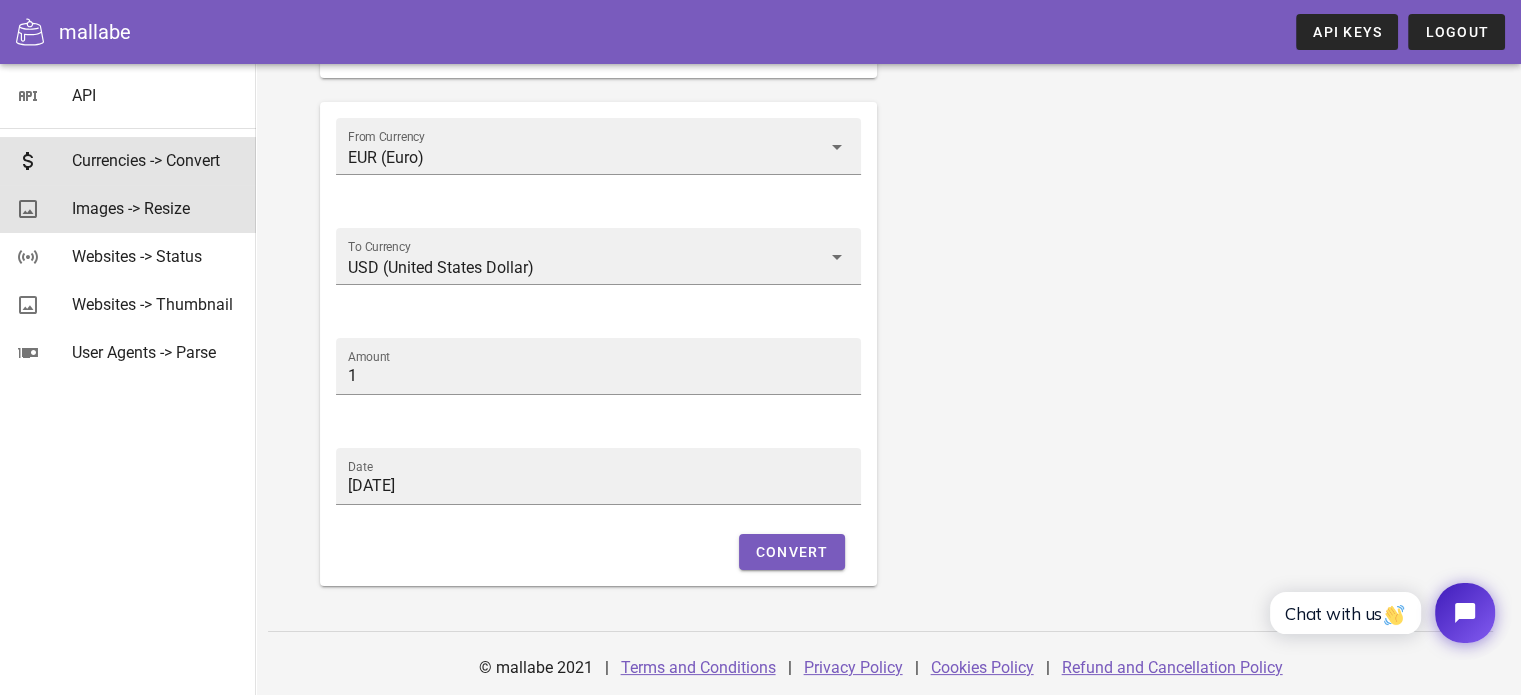 click on "Images -> Resize" at bounding box center (156, 208) 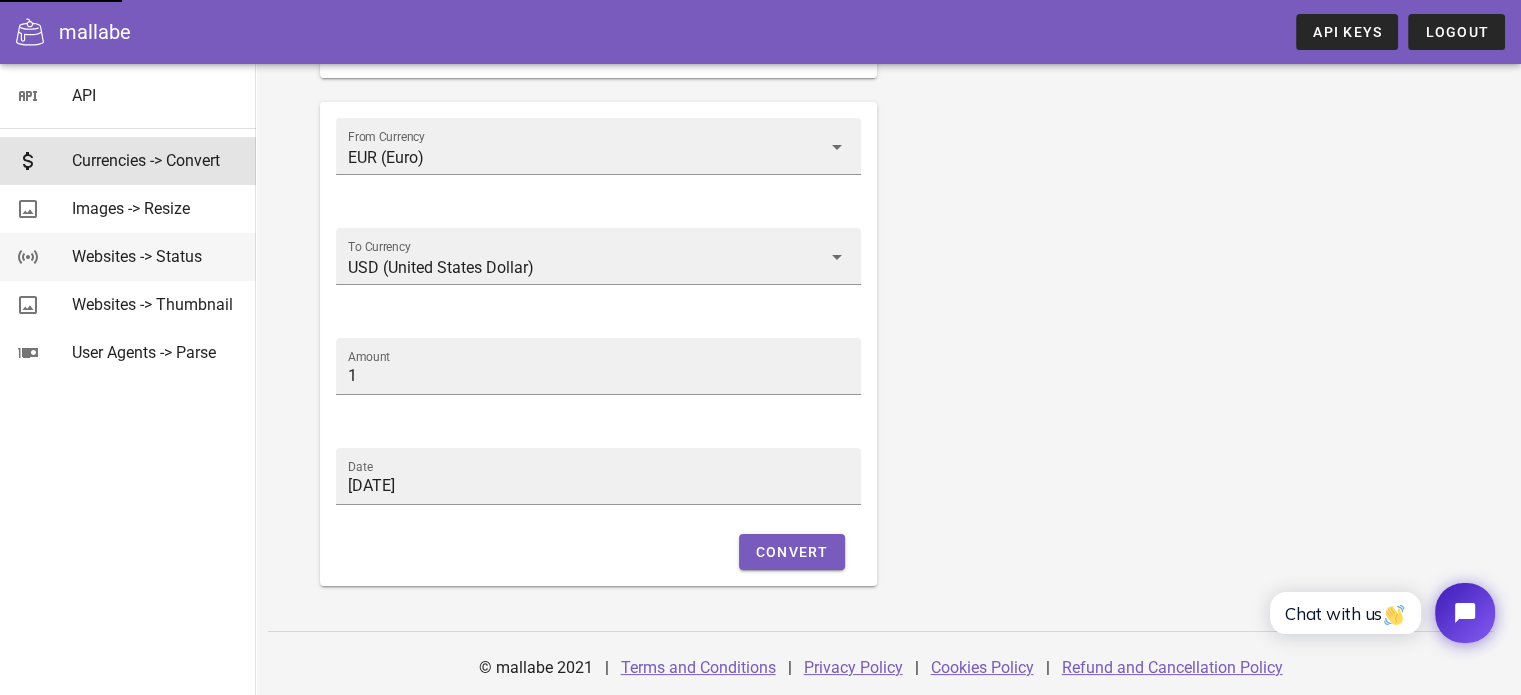 scroll, scrollTop: 0, scrollLeft: 0, axis: both 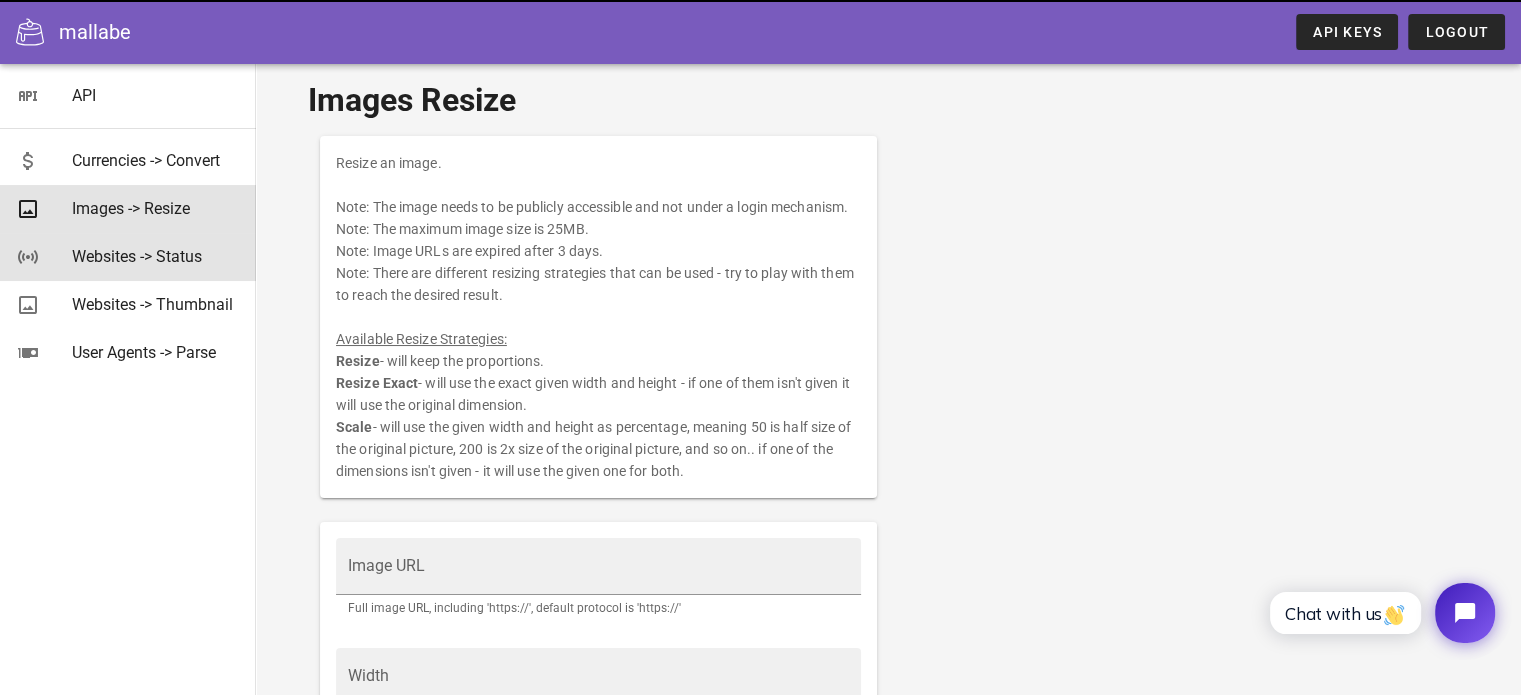 click on "Websites -> Status" at bounding box center [156, 256] 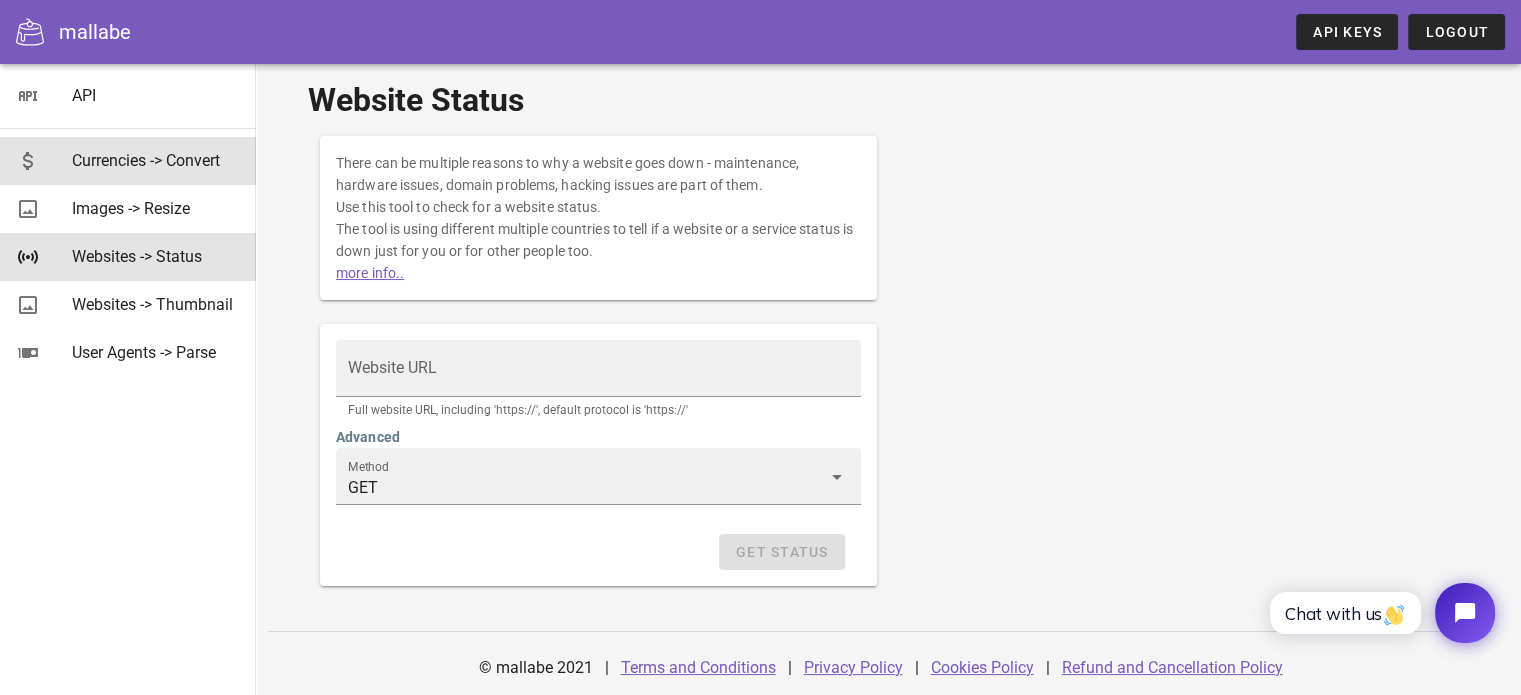 click on "Currencies -> Convert" at bounding box center [156, 160] 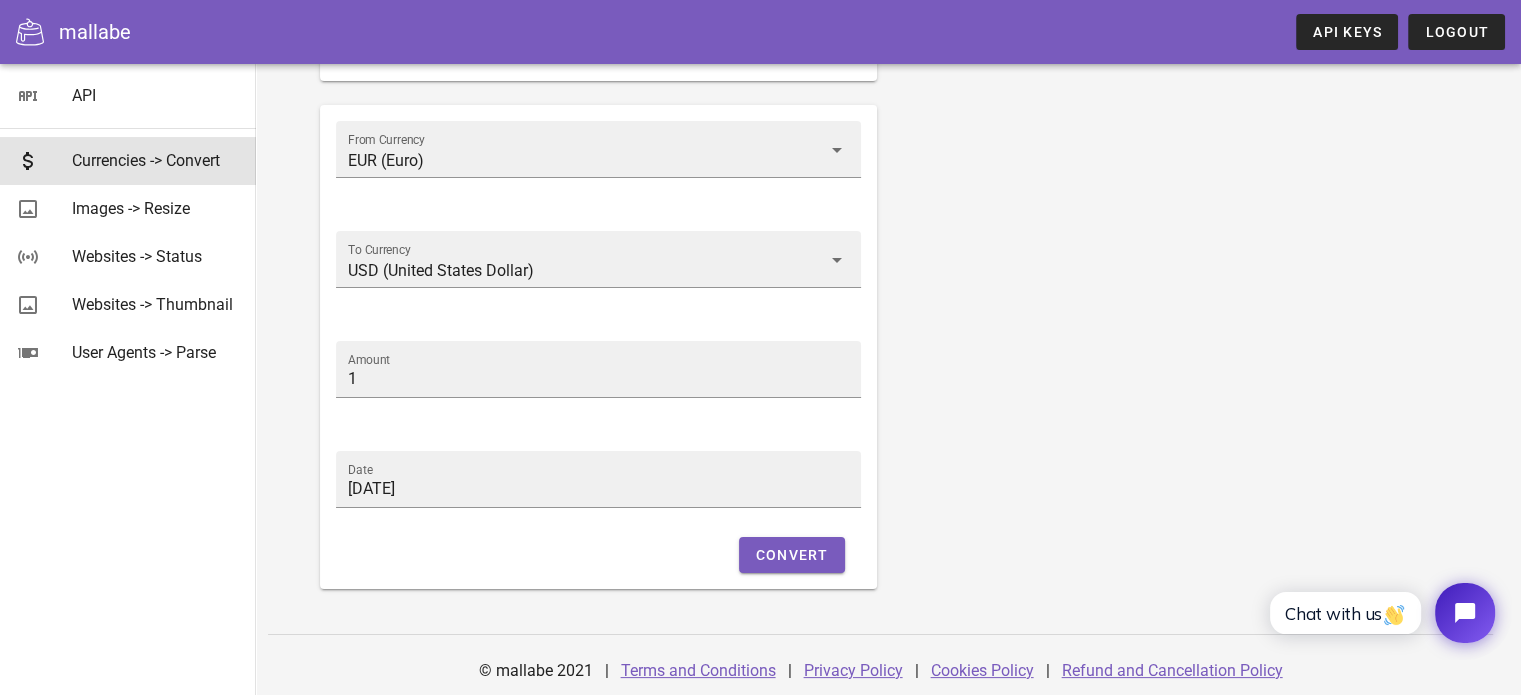 scroll, scrollTop: 200, scrollLeft: 0, axis: vertical 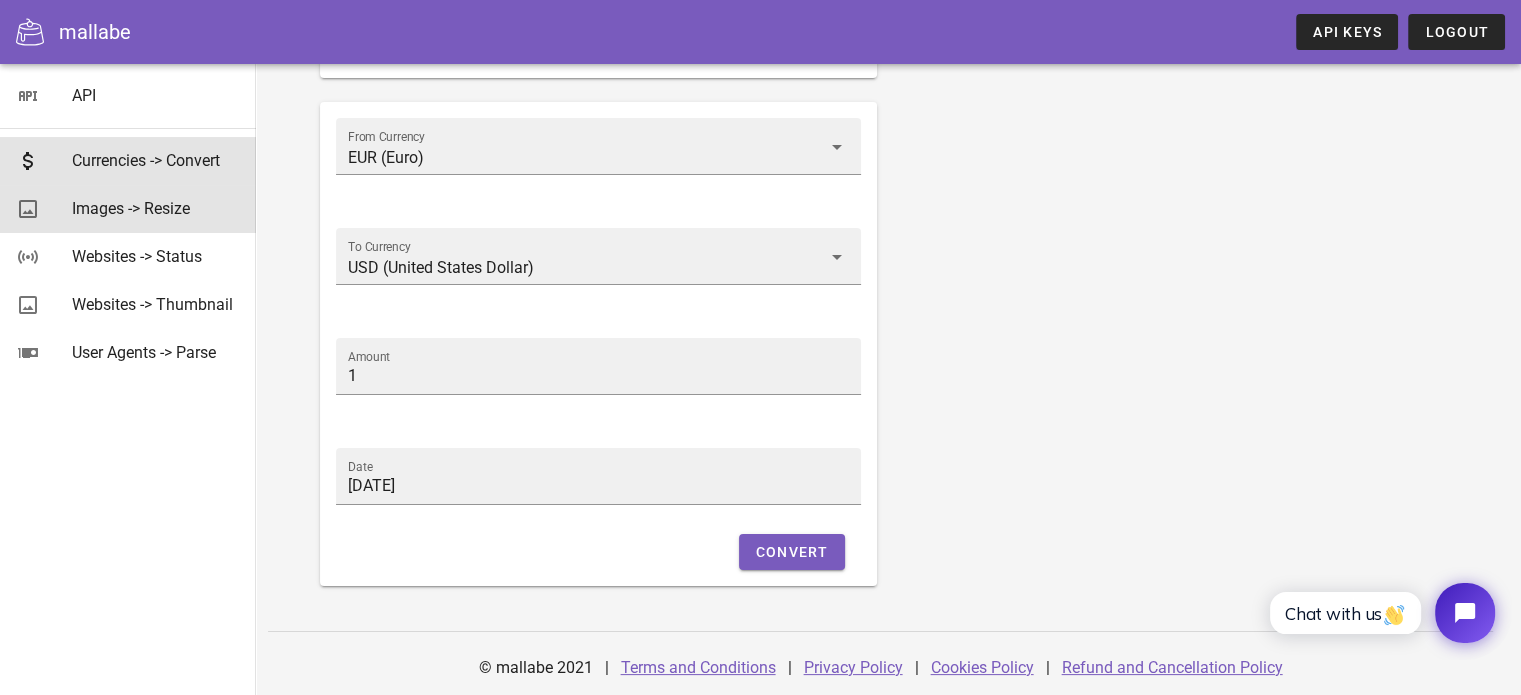 click on "Images -> Resize" at bounding box center (156, 208) 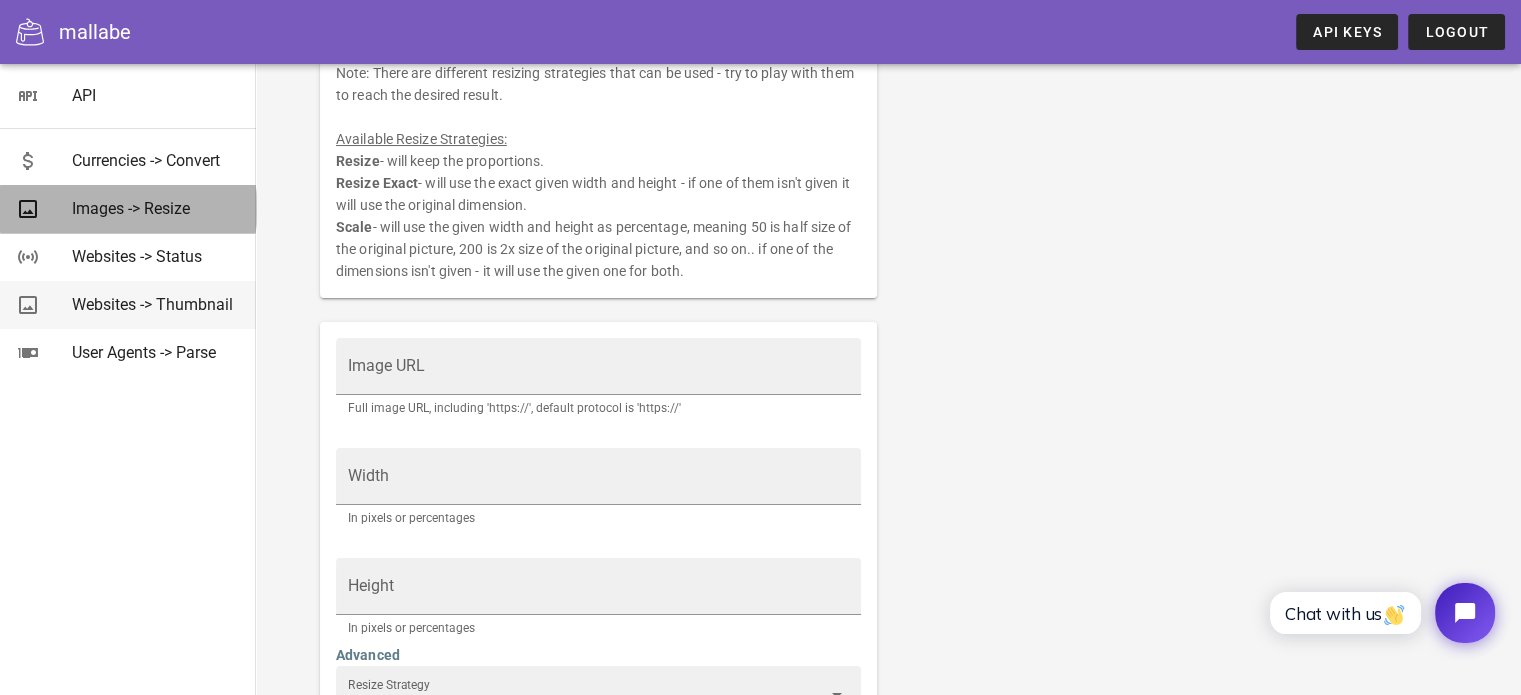 scroll, scrollTop: 0, scrollLeft: 0, axis: both 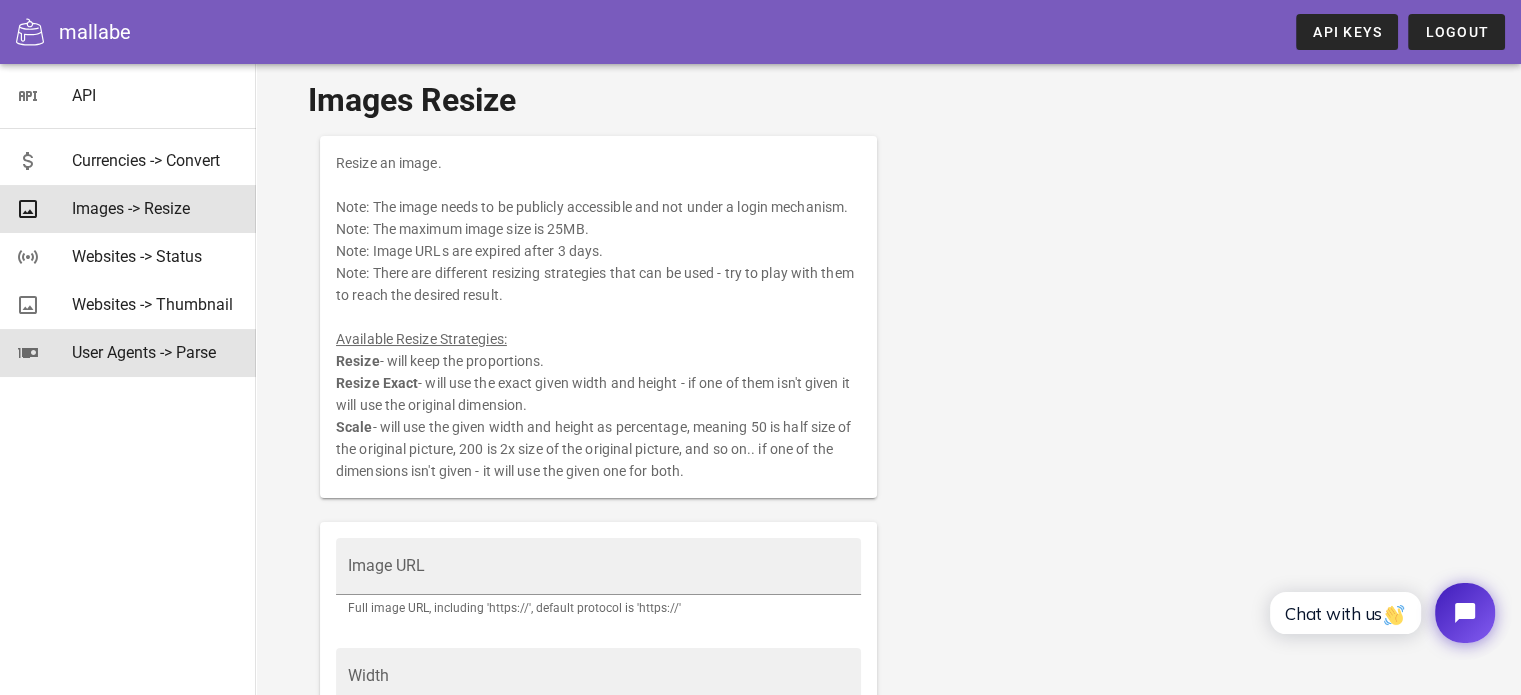 click on "User Agents -> Parse" at bounding box center [156, 352] 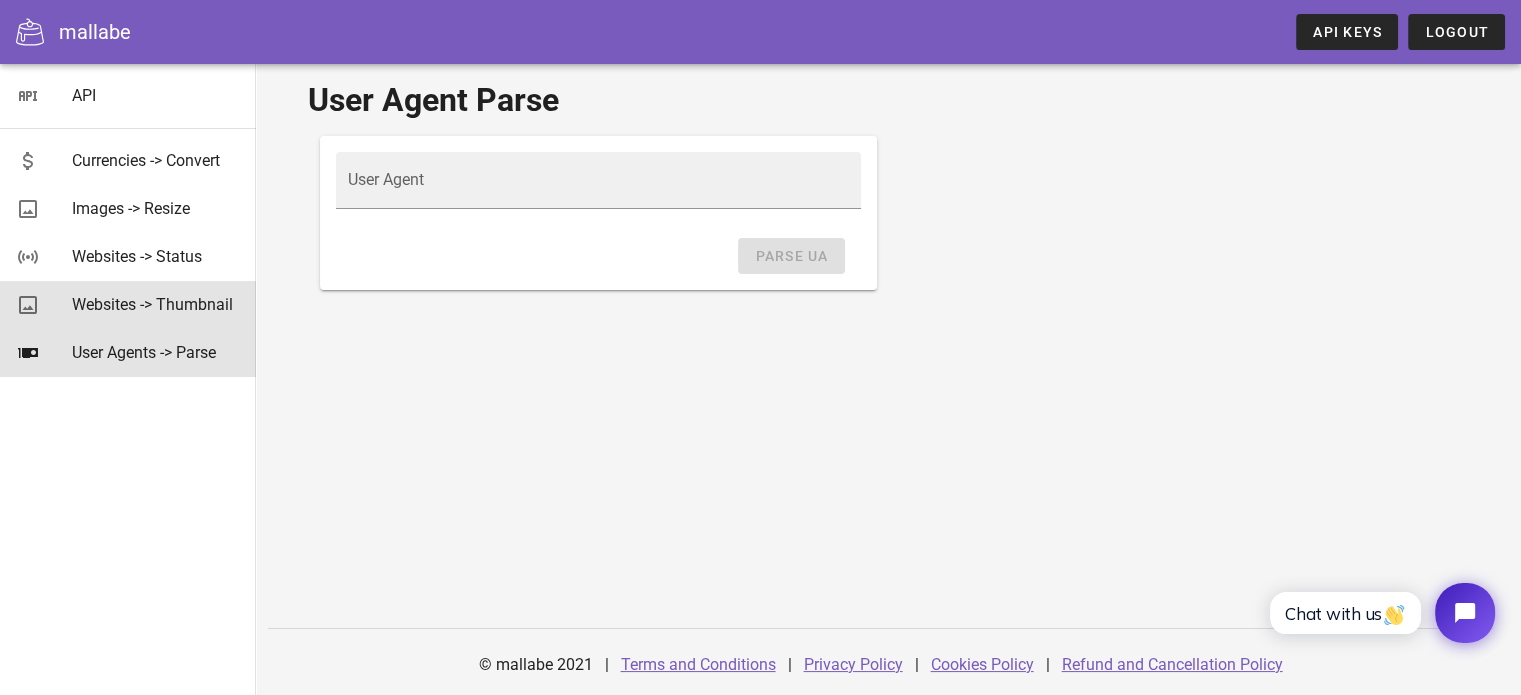click on "Websites -> Thumbnail" at bounding box center (156, 304) 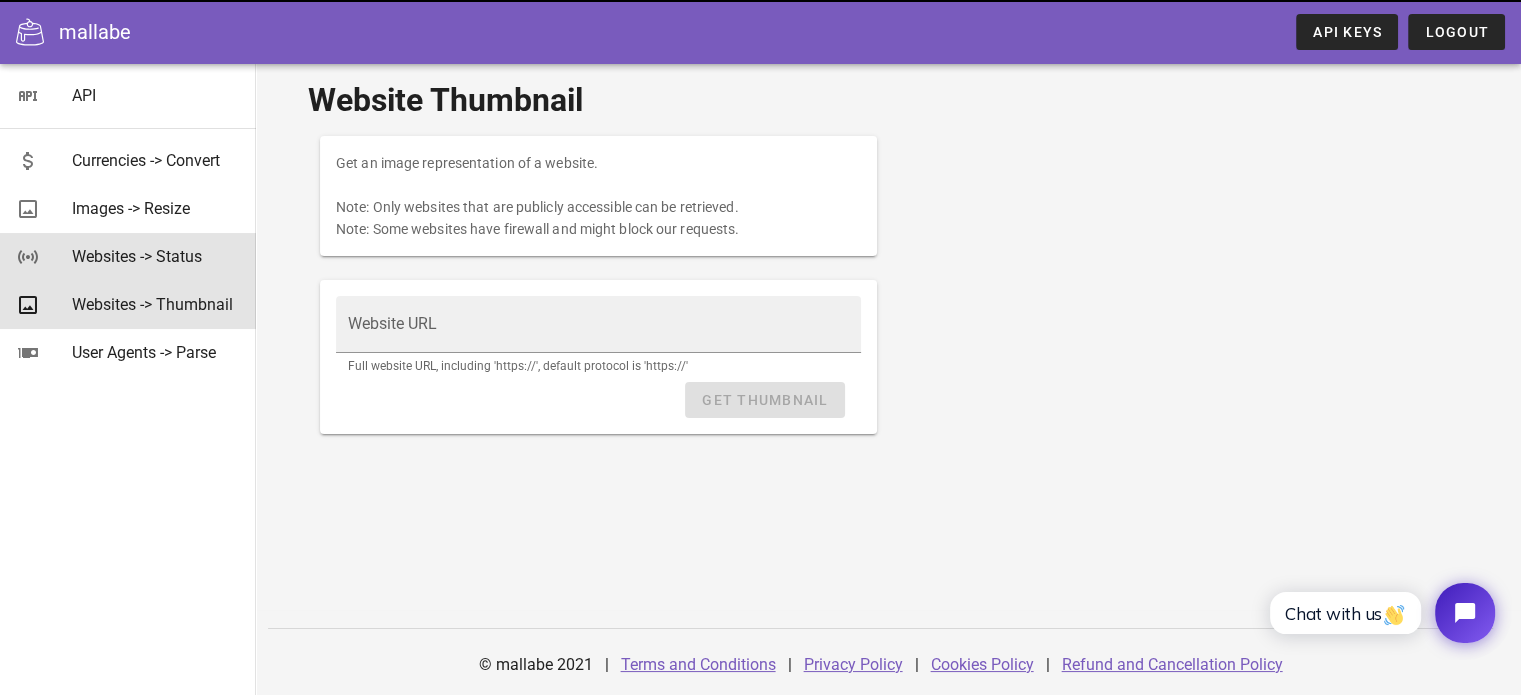 click on "Websites -> Status" at bounding box center [156, 256] 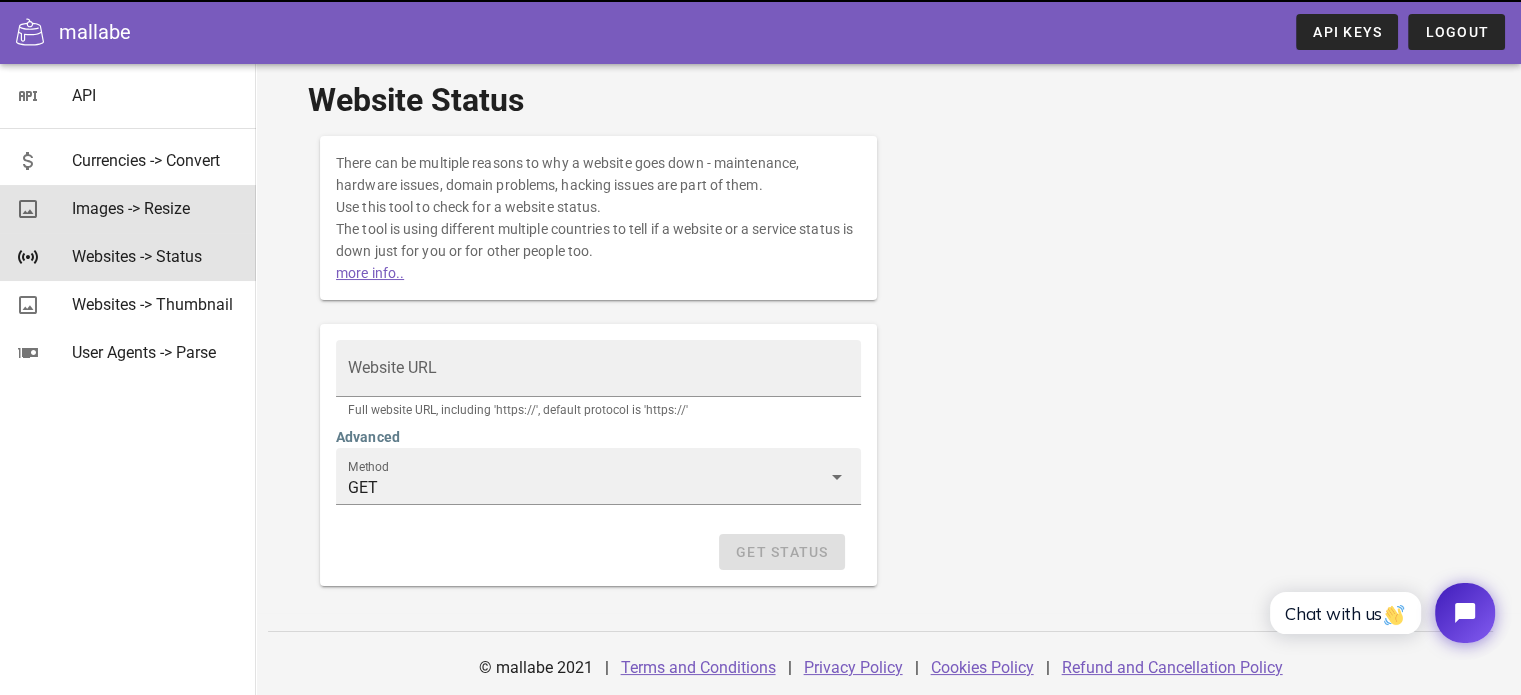 click on "Images -> Resize" at bounding box center [156, 208] 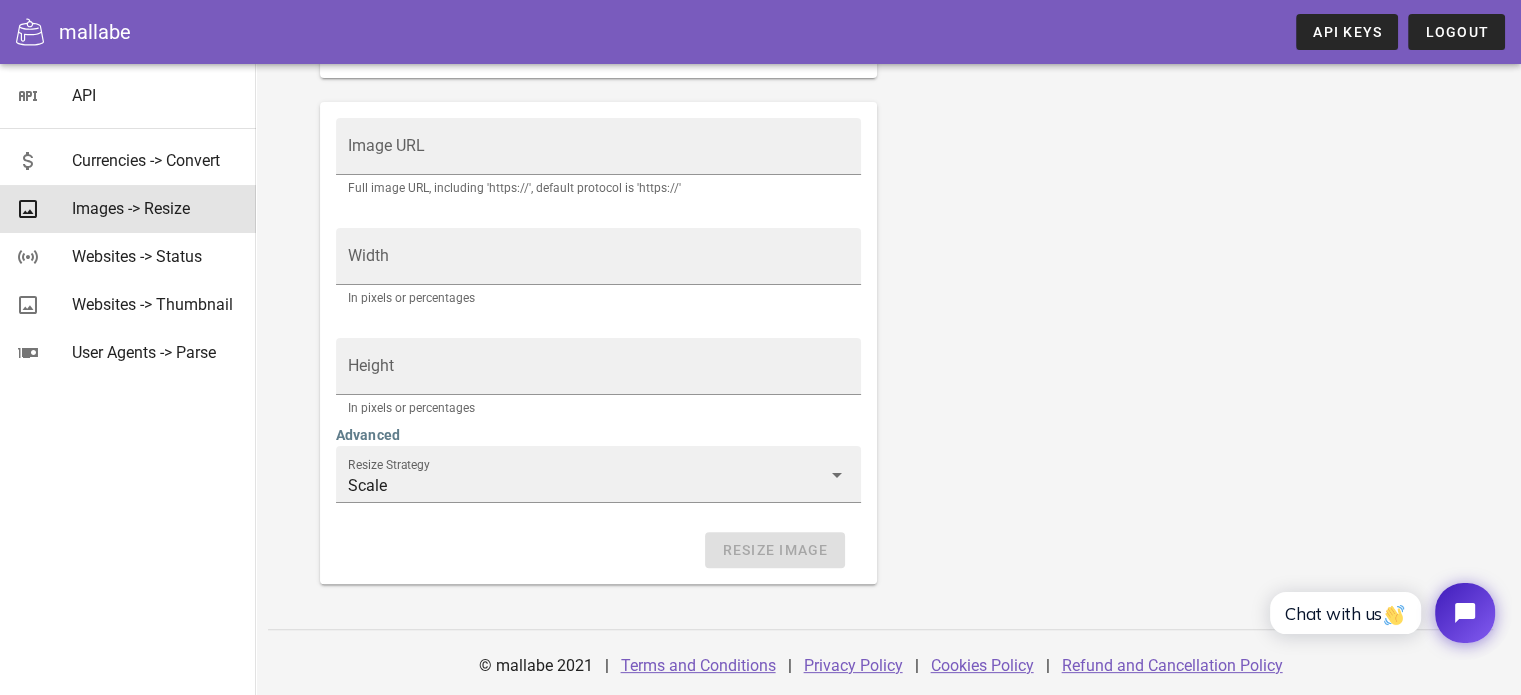 scroll, scrollTop: 420, scrollLeft: 0, axis: vertical 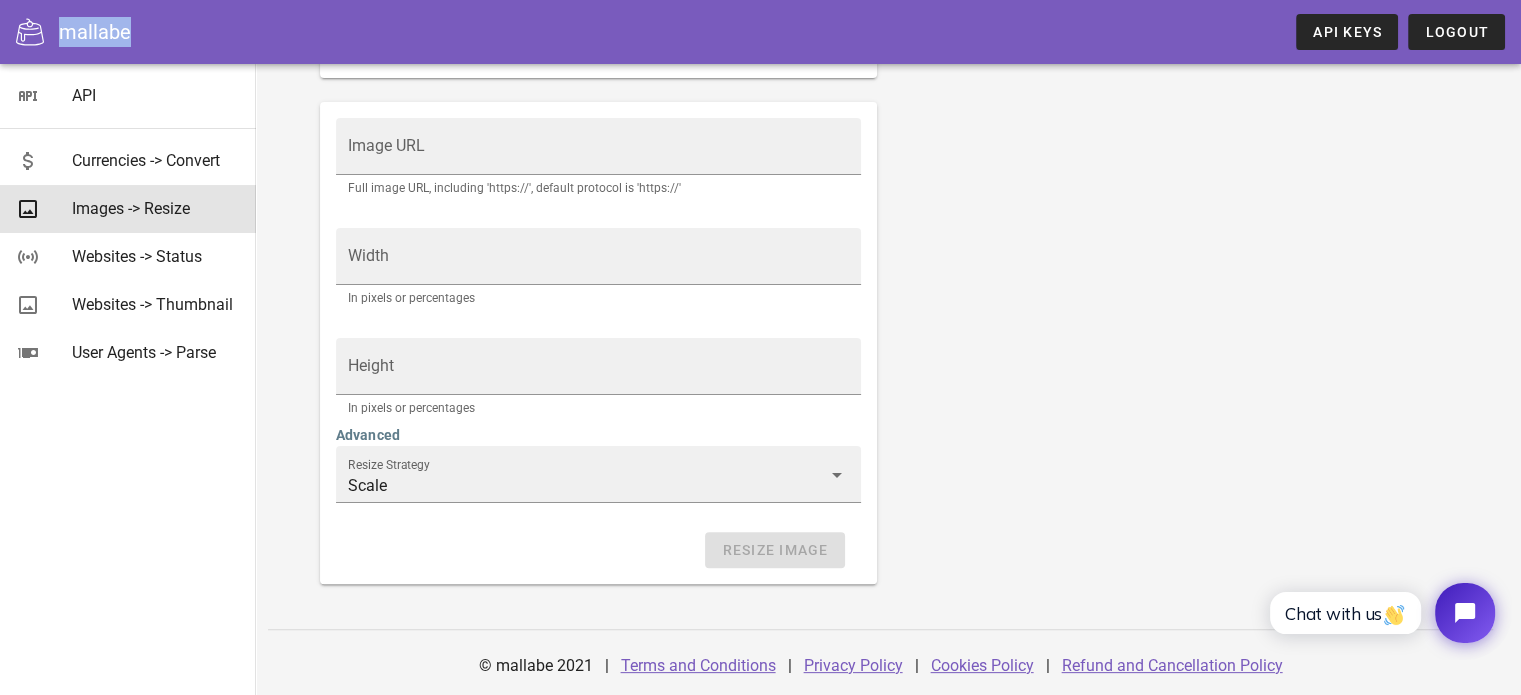 click on "mallabe" at bounding box center (95, 32) 